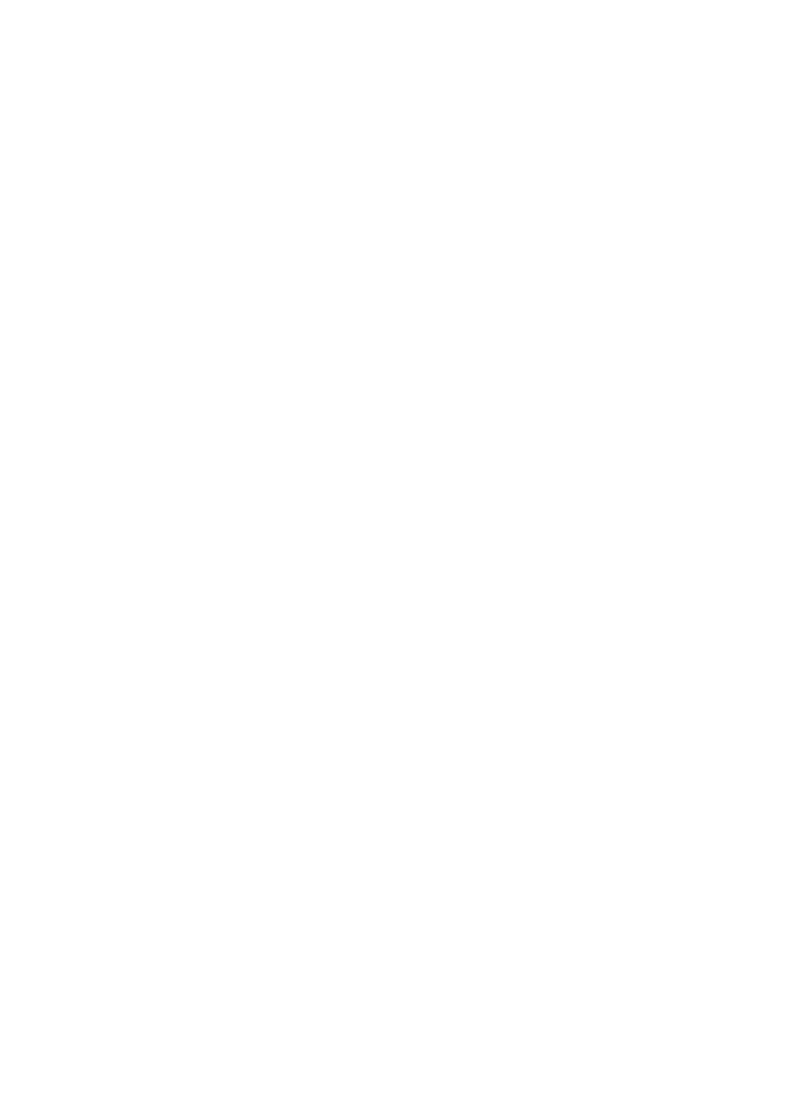 scroll, scrollTop: 0, scrollLeft: 0, axis: both 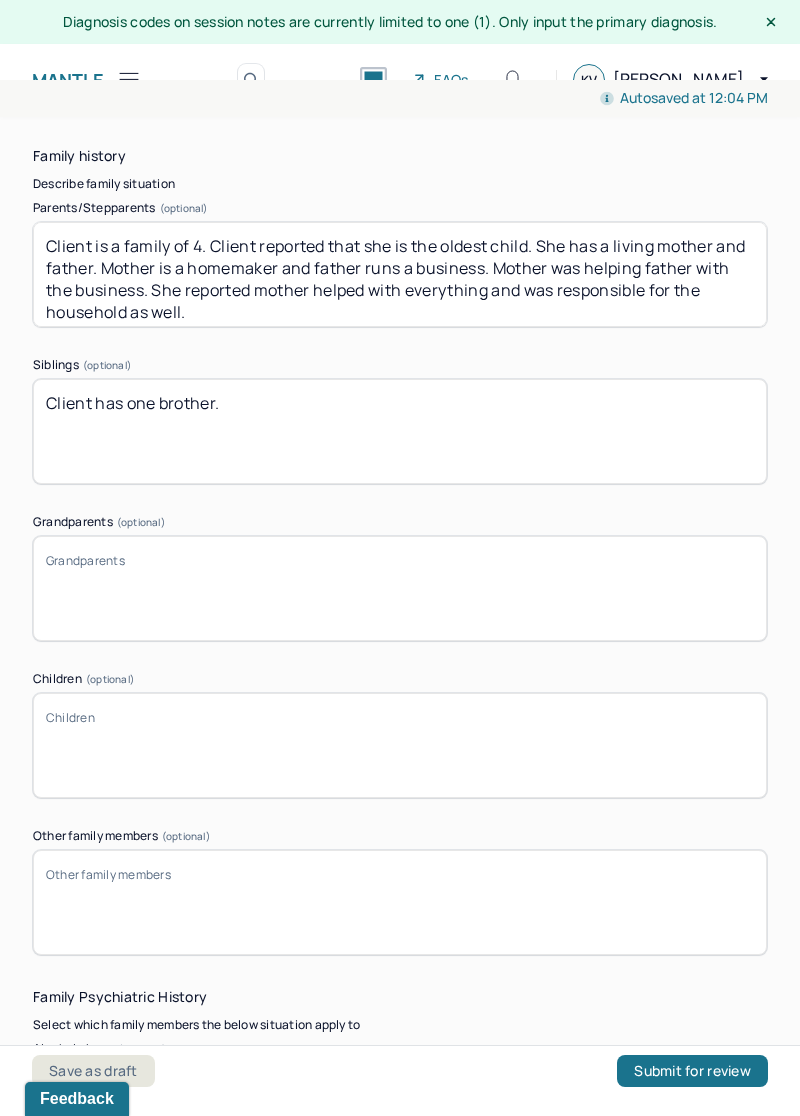 click on "Client has one brother." at bounding box center (400, 431) 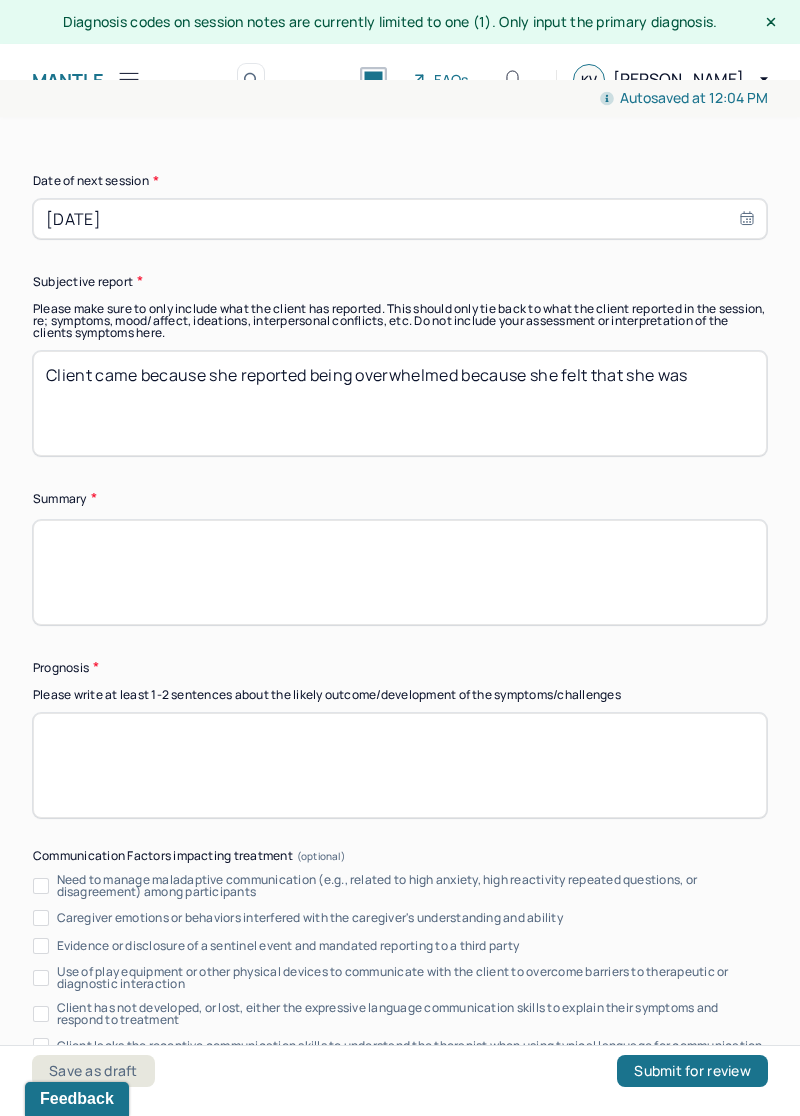 scroll, scrollTop: 10595, scrollLeft: 0, axis: vertical 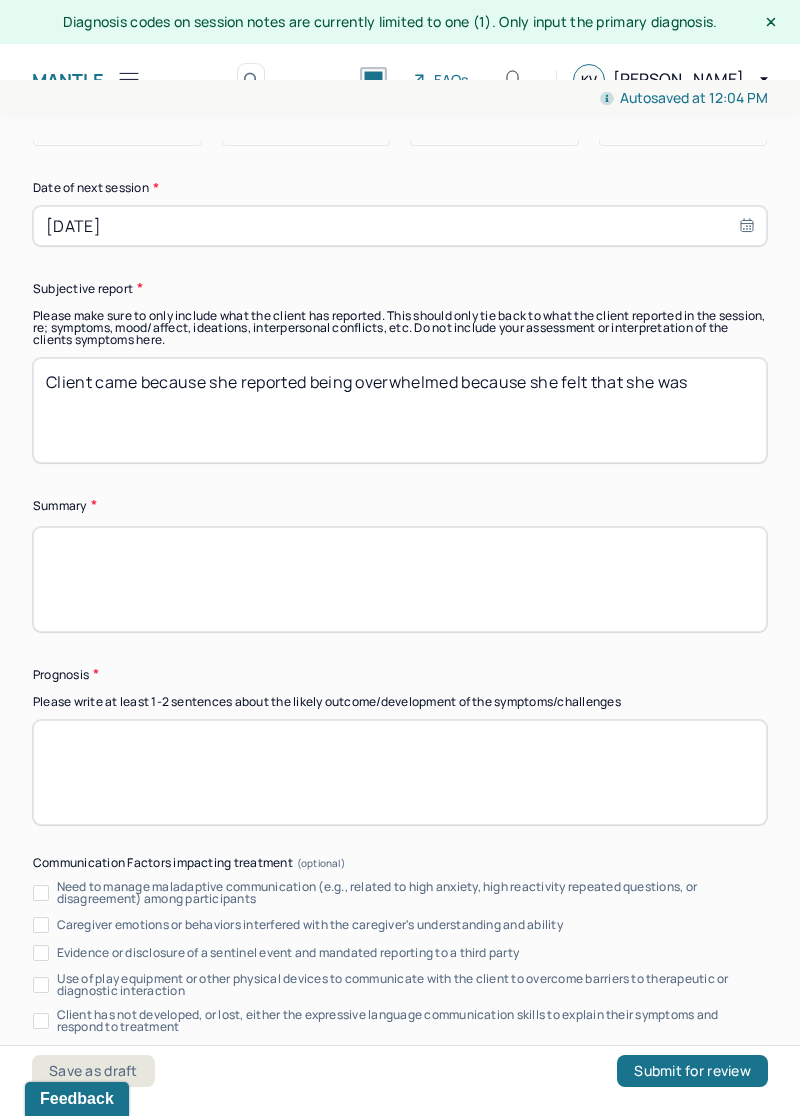 click on "Client came because she reported being overwhelmed because she felt that she was" at bounding box center [400, 410] 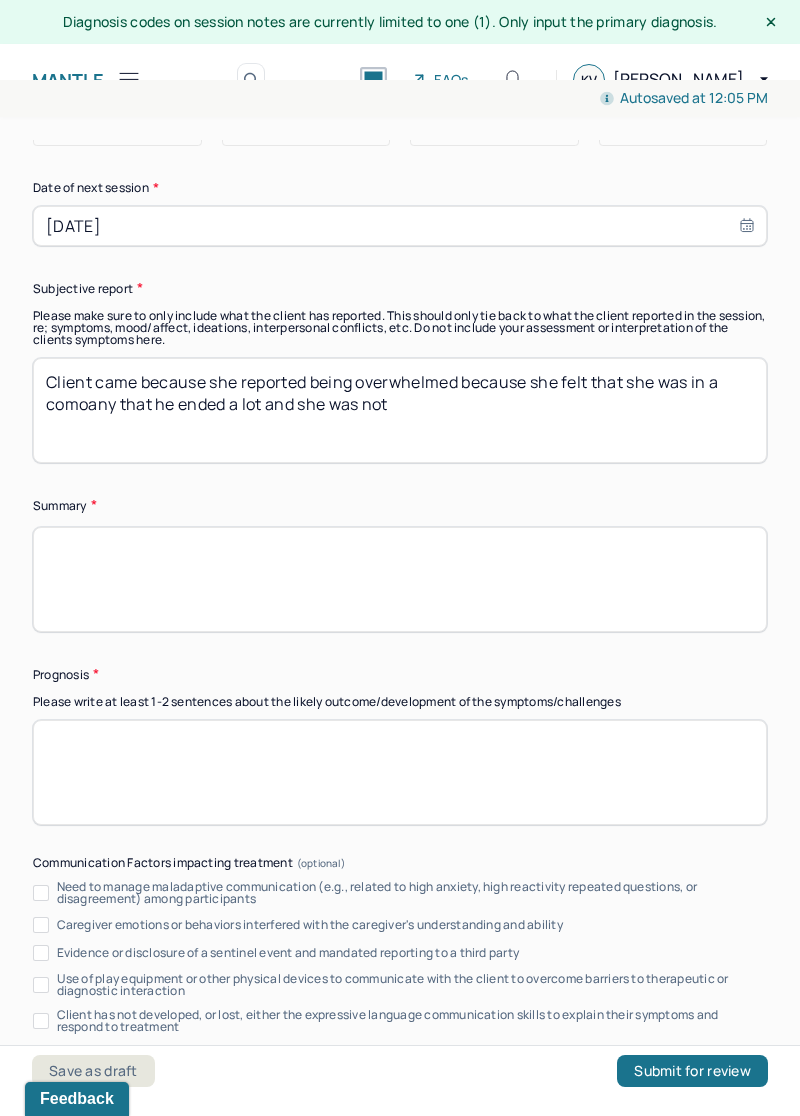 click on "Client came because she reported being overwhelmed because she felt that she was in a comoany that he ended a lot and she was not" at bounding box center [400, 410] 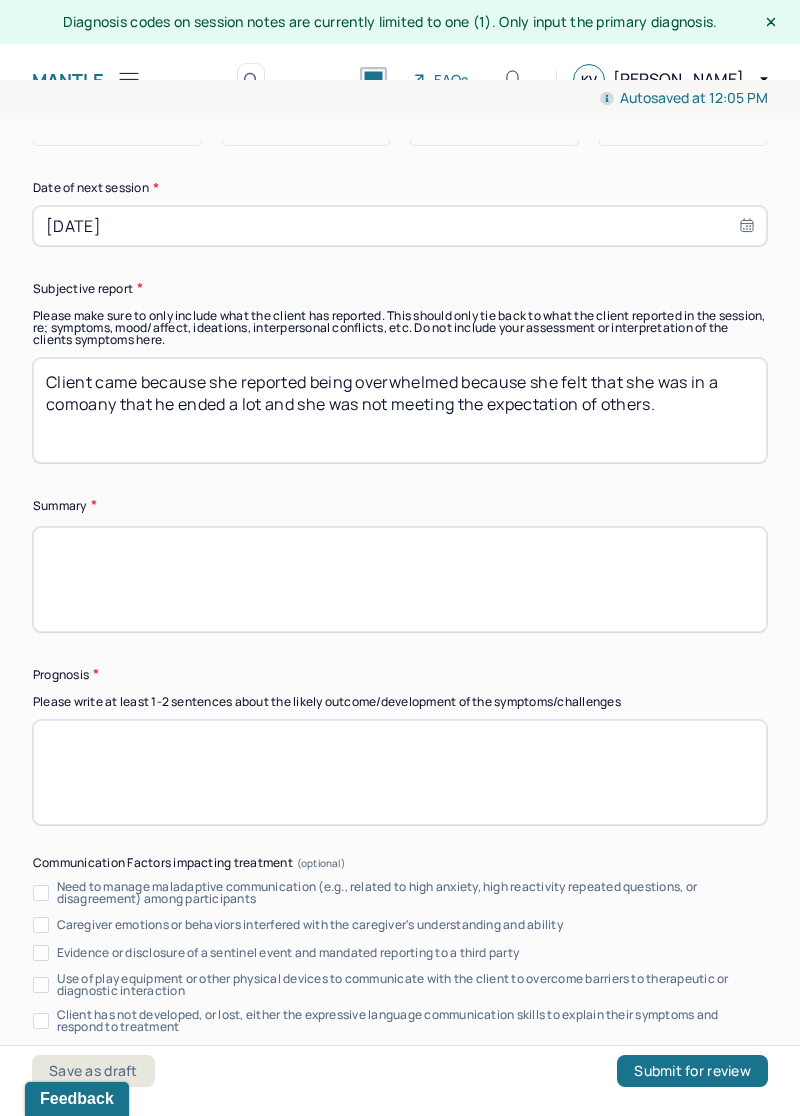 click on "Client came because she reported being overwhelmed because she felt that she was in a comoany that he ended a lot and she was not meeting the expectation of others." at bounding box center [400, 410] 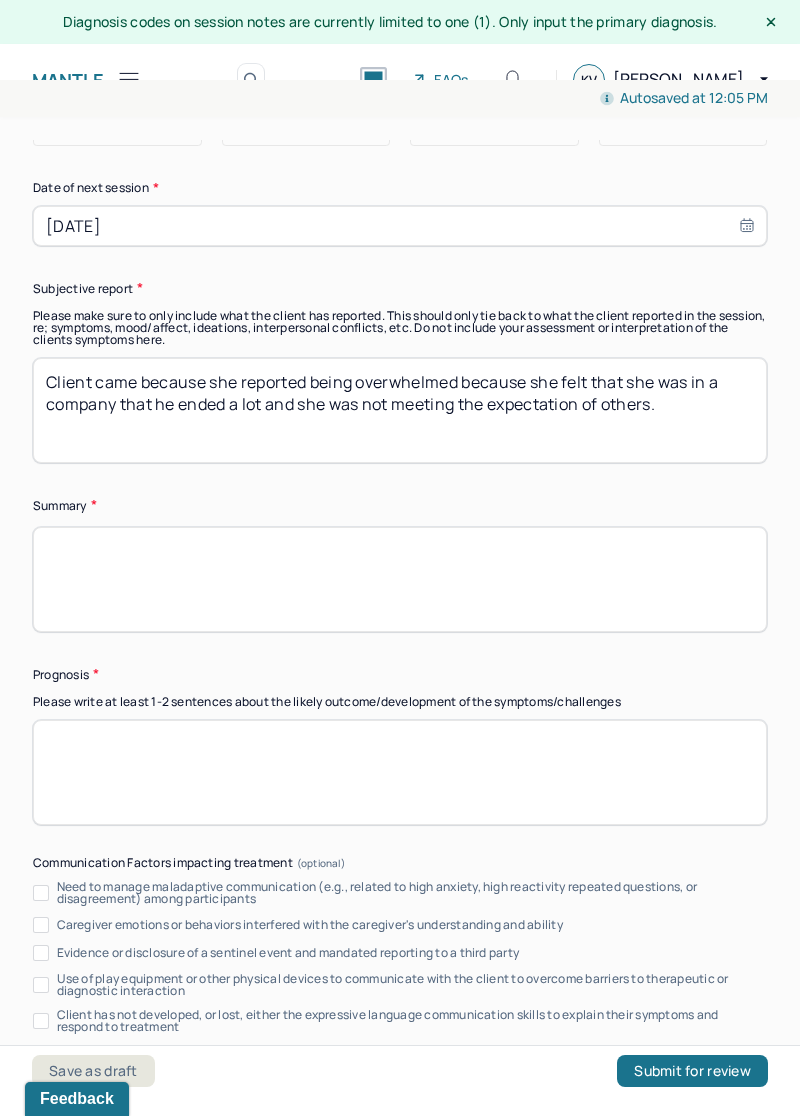 click on "Client came because she reported being overwhelmed because she felt that she was in a comoany that he ended a lot and she was not meeting the expectation of others." at bounding box center [400, 410] 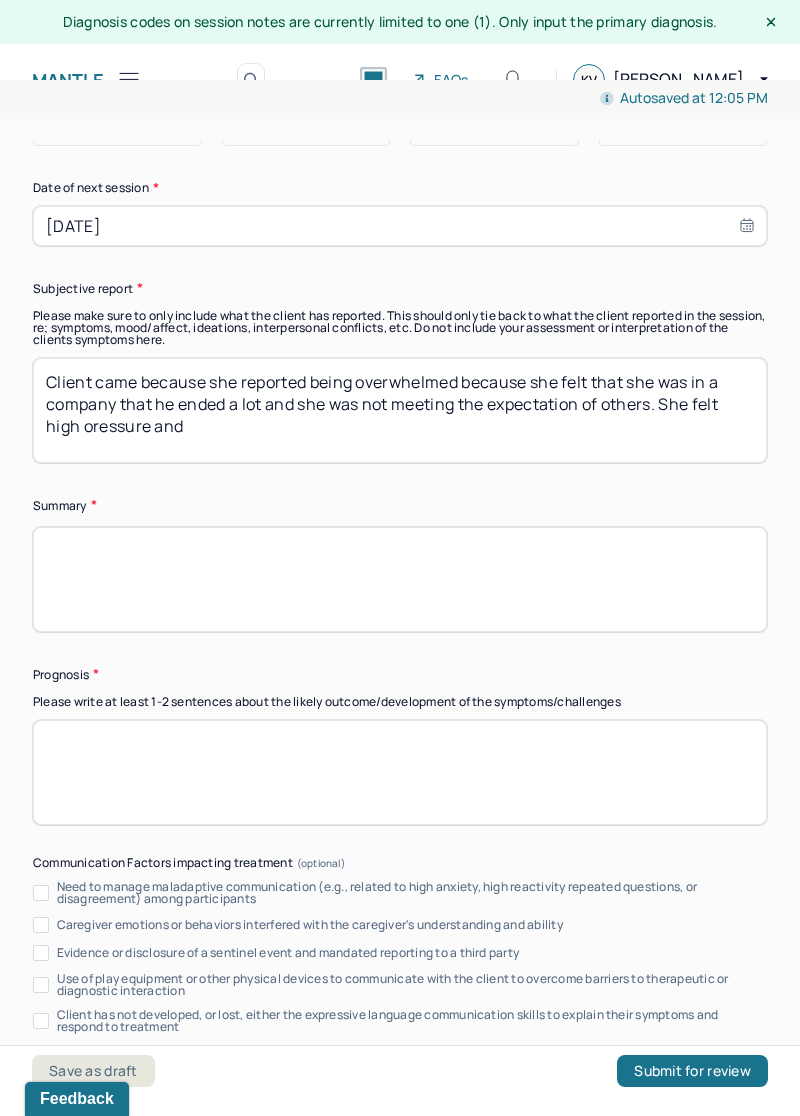 click on "Client came because she reported being overwhelmed because she felt that she was in a comoany that he ended a lot and she was not meeting the expectation of others." at bounding box center [400, 410] 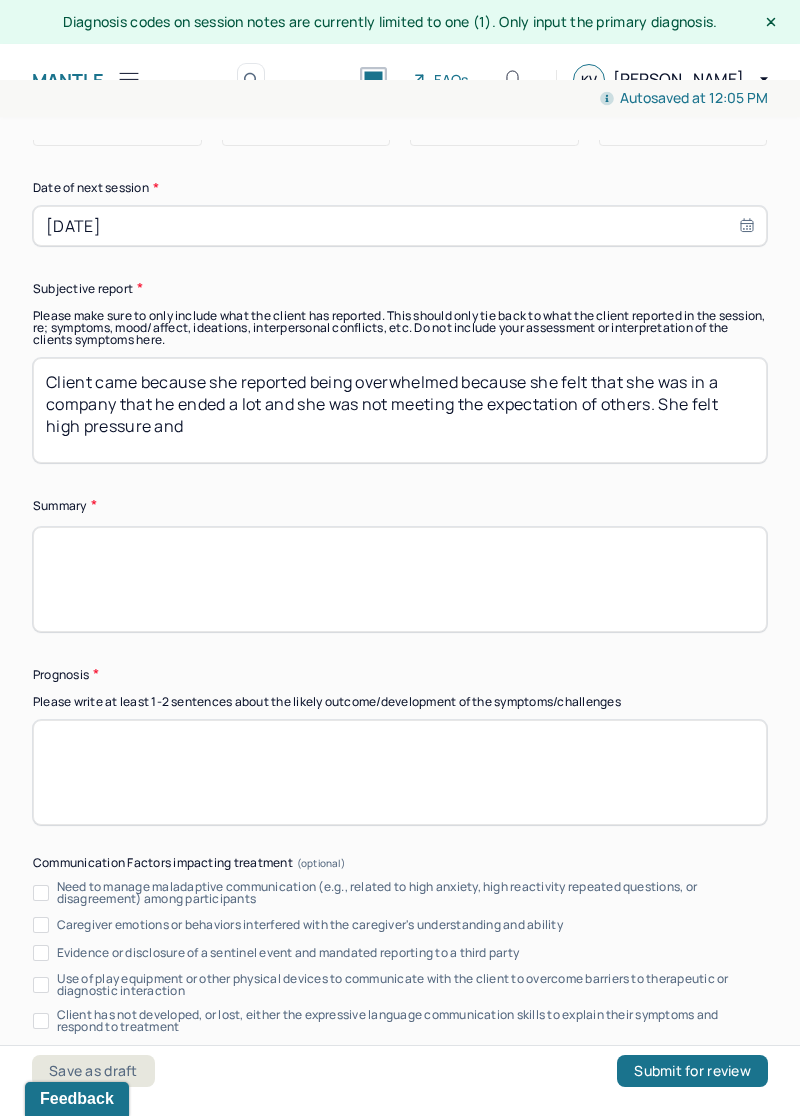 click on "Client came because she reported being overwhelmed because she felt that she was in a comoany that he ended a lot and she was not meeting the expectation of others." at bounding box center [400, 410] 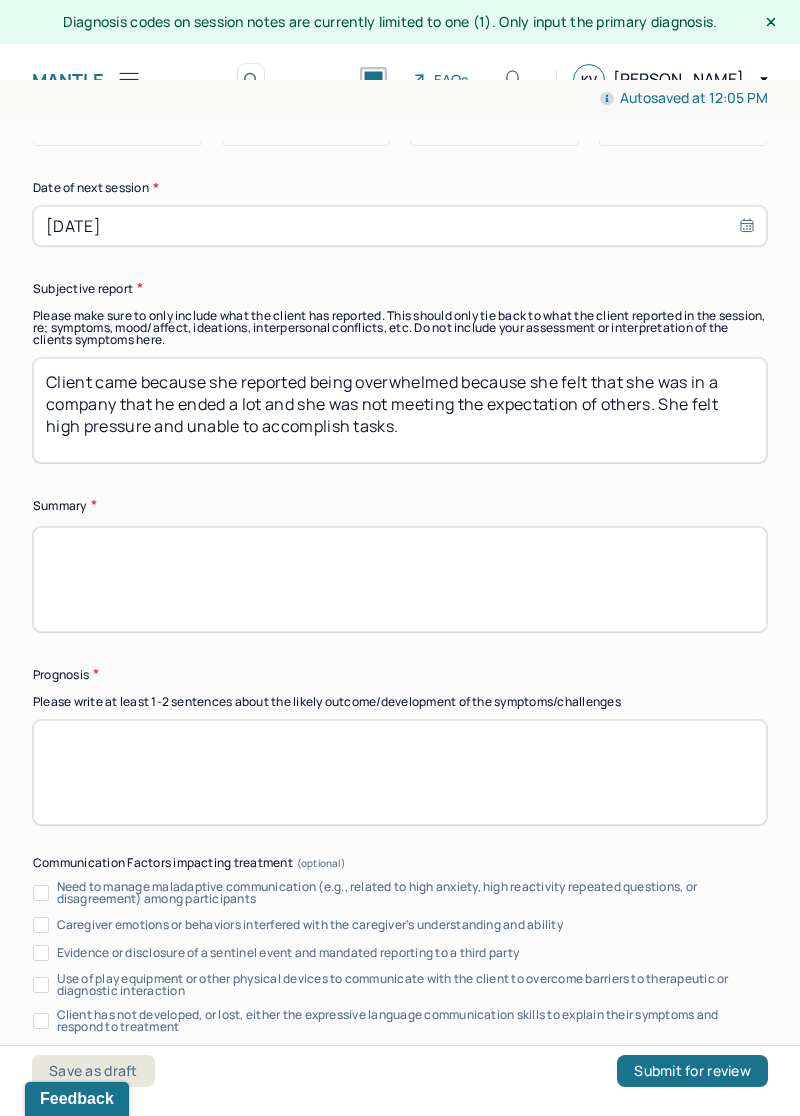 type on "Client came because she reported being overwhelmed because she felt that she was in a company that he ended a lot and she was not meeting the expectation of others. She felt high pressure and unable to accomplish tasks." 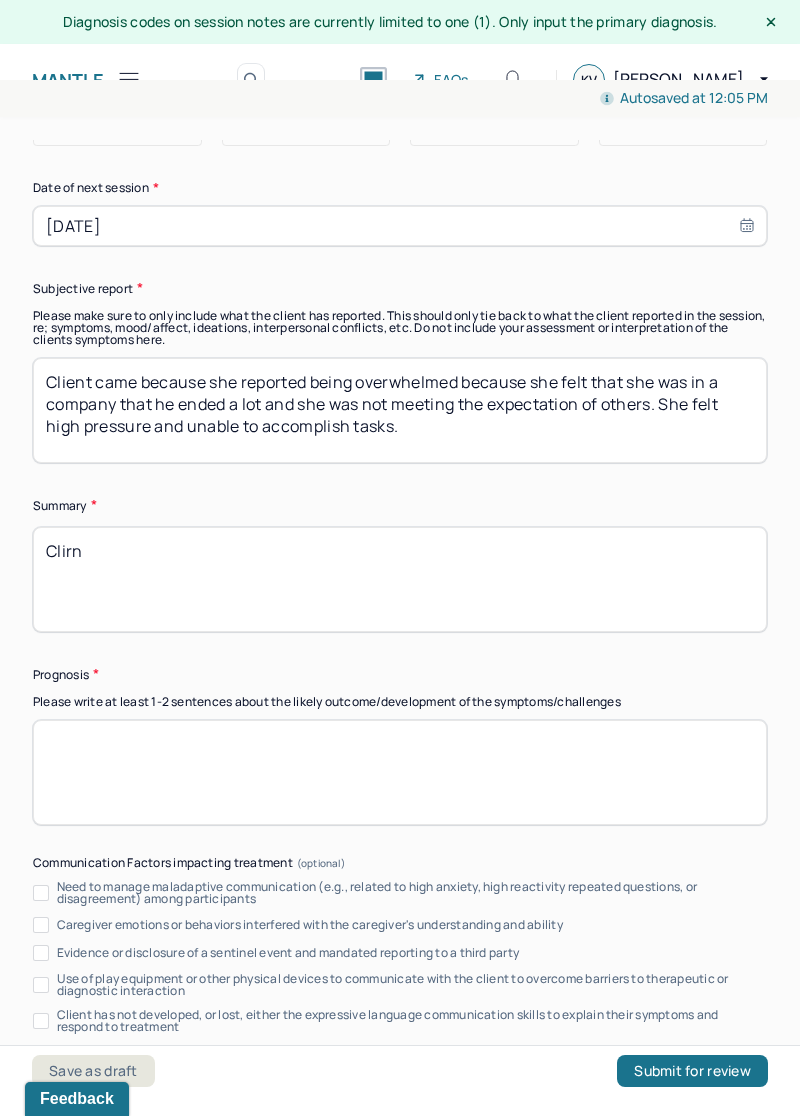 type on "Clirnt" 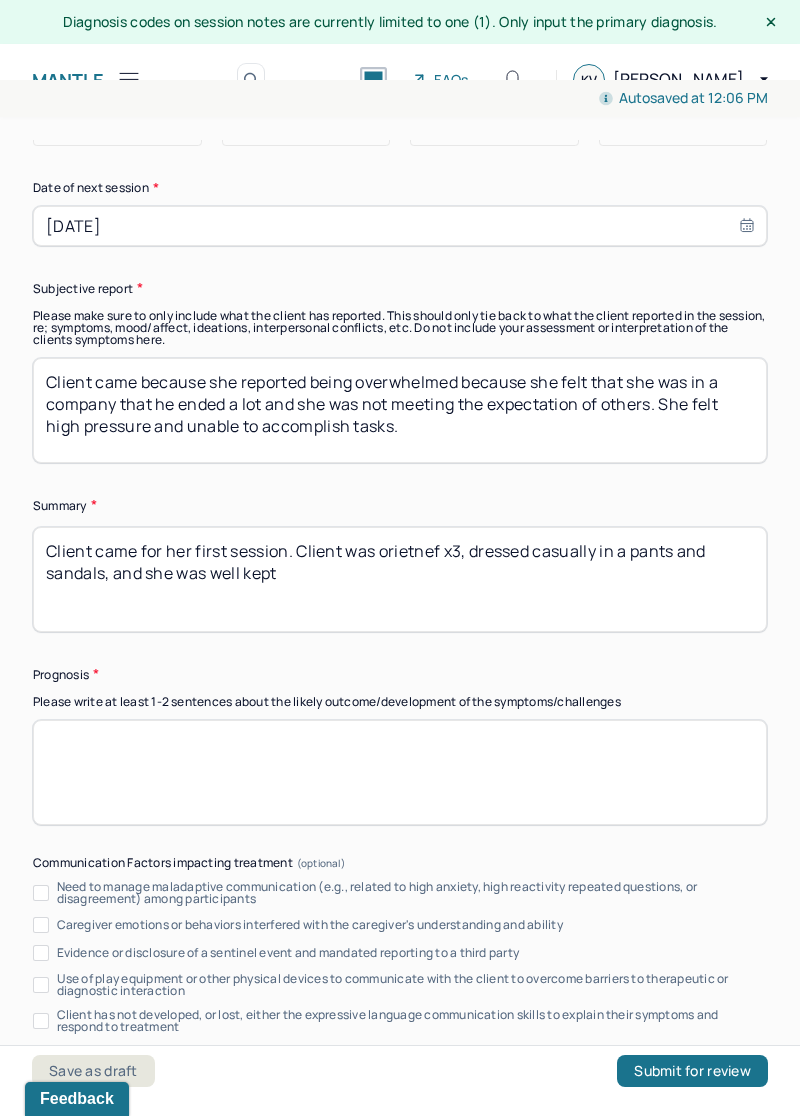 click on "Client came for her first session. Client was orietnef x3, dressed casually in a pants and sandals, and she was well kept" at bounding box center (400, 579) 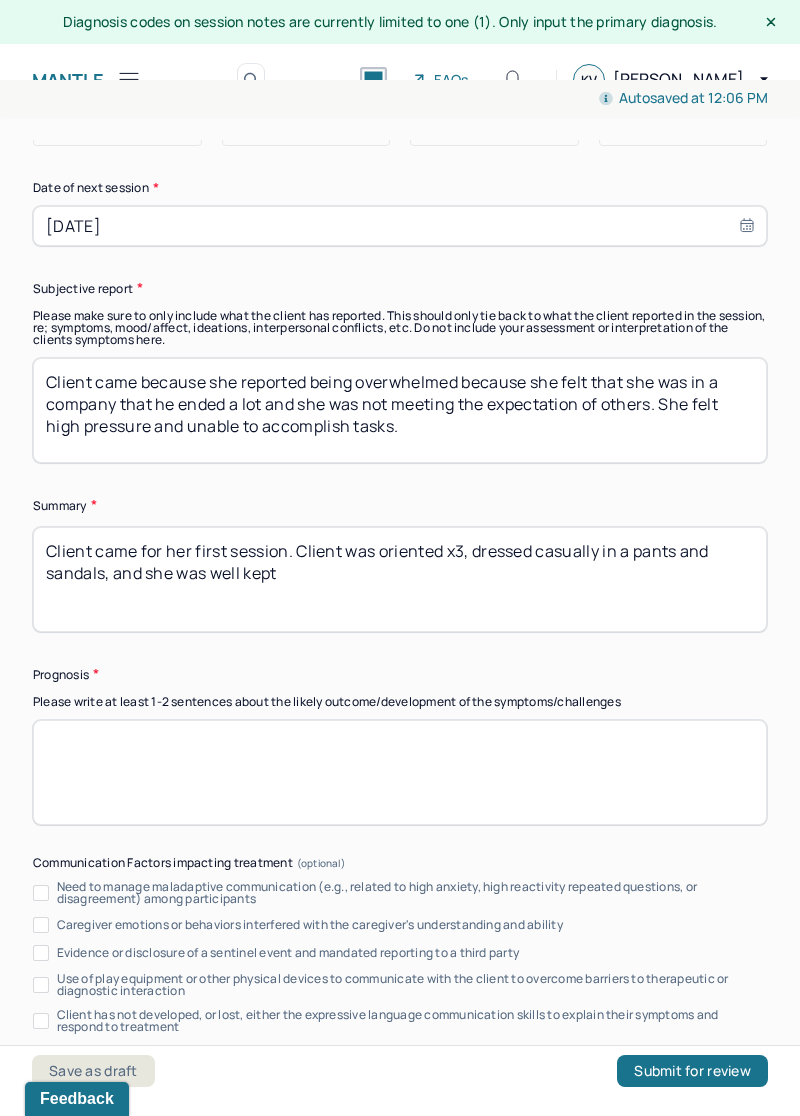 click on "Client came for her first session. Client was orietnef x3, dressed casually in a pants and sandals, and she was well kept" at bounding box center (400, 579) 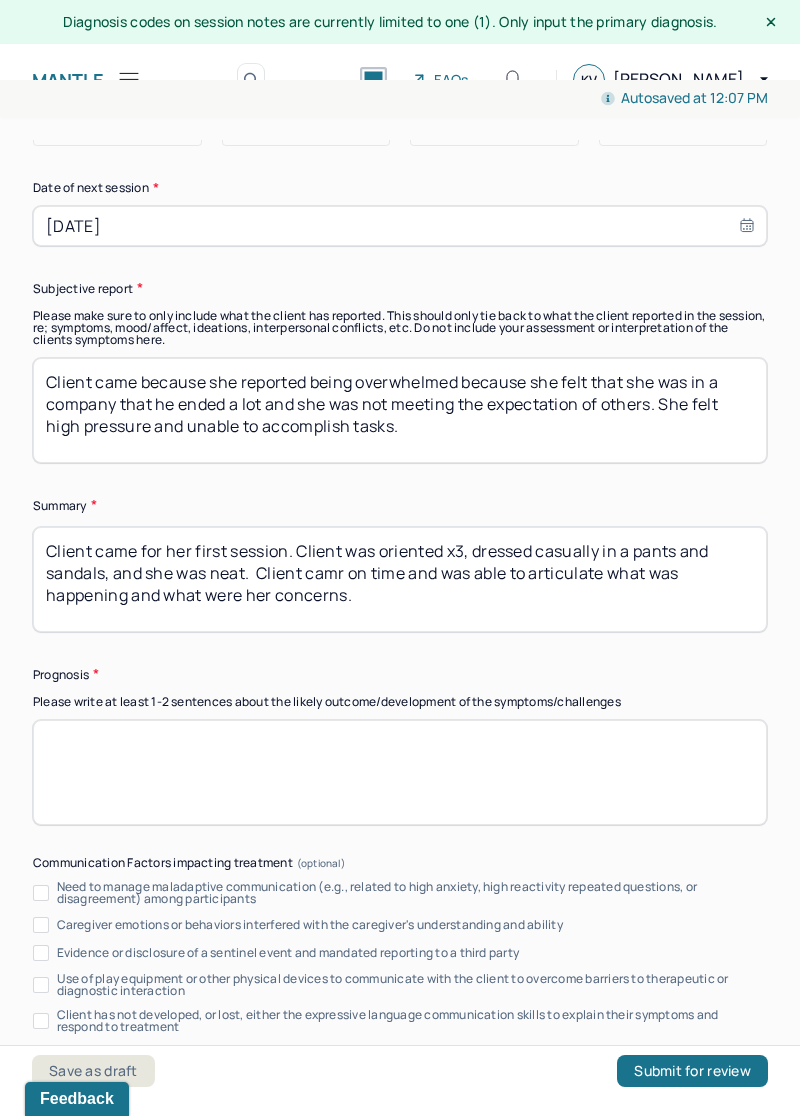 click on "Client came for her first session. Client was oriented x3, dressed casually in a pants and sandals, and she was" at bounding box center (400, 579) 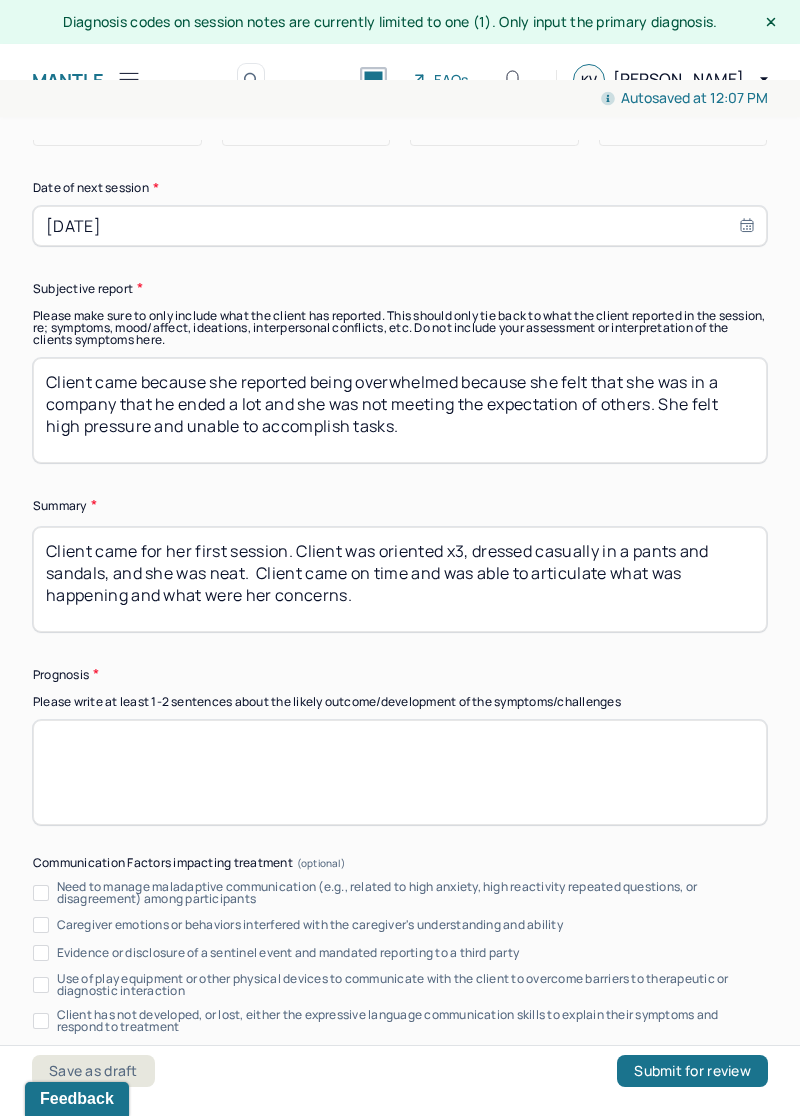 click on "Client came for her first session. Client was oriented x3, dressed casually in a pants and sandals, and she was" at bounding box center (400, 579) 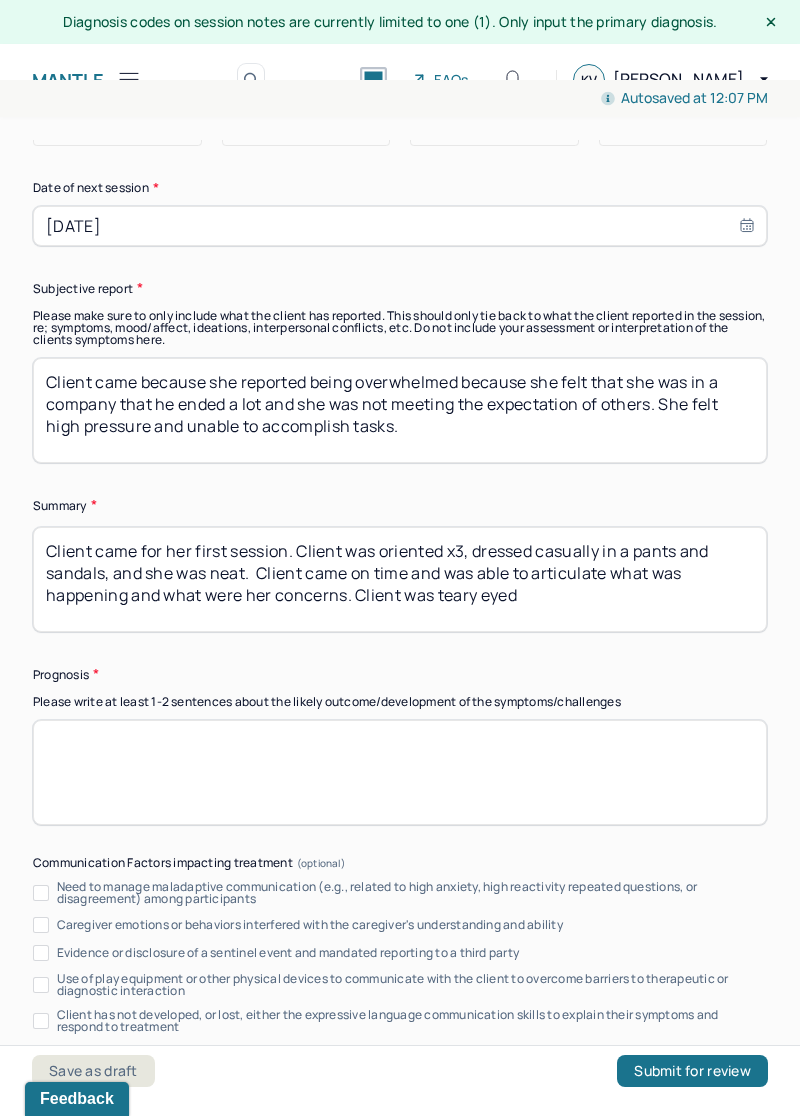 scroll, scrollTop: 8, scrollLeft: 0, axis: vertical 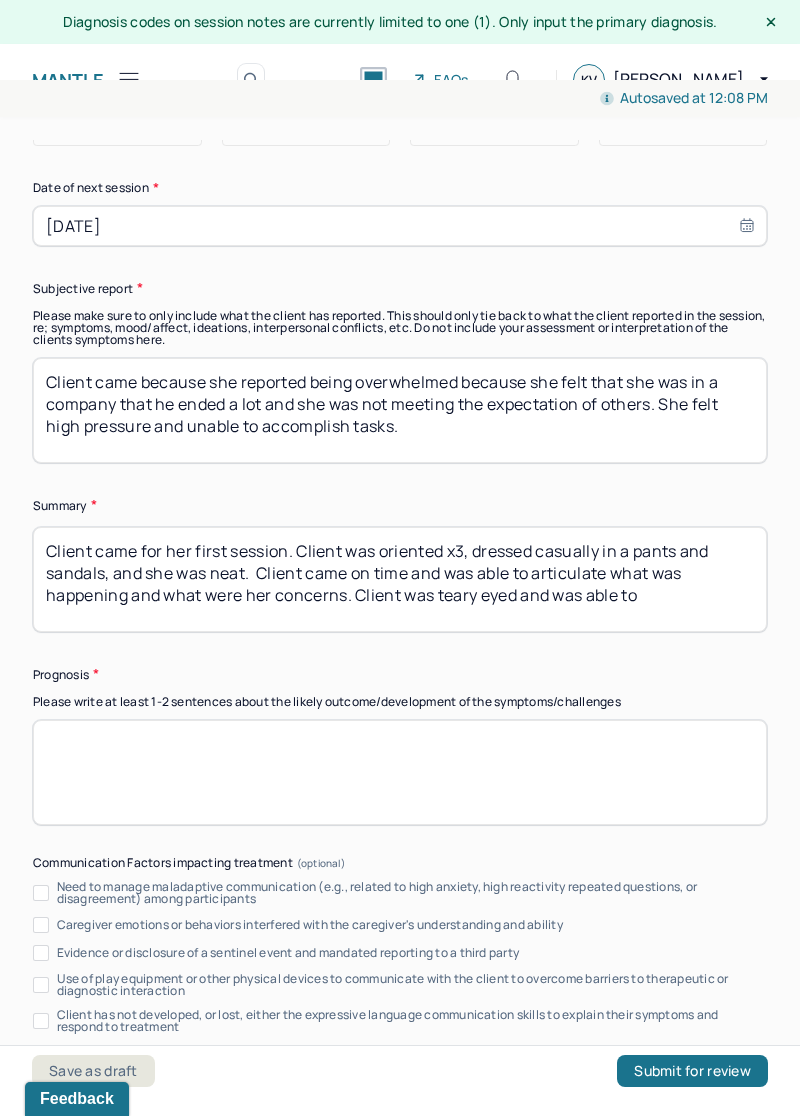 click on "Client came for her first session. Client was oriented x3, dressed casually in a pants and sandals, and she was neat.  Client came on time and was able to articulate what was happening and what were her concerns. Client was teary eyed and was able to" at bounding box center [400, 579] 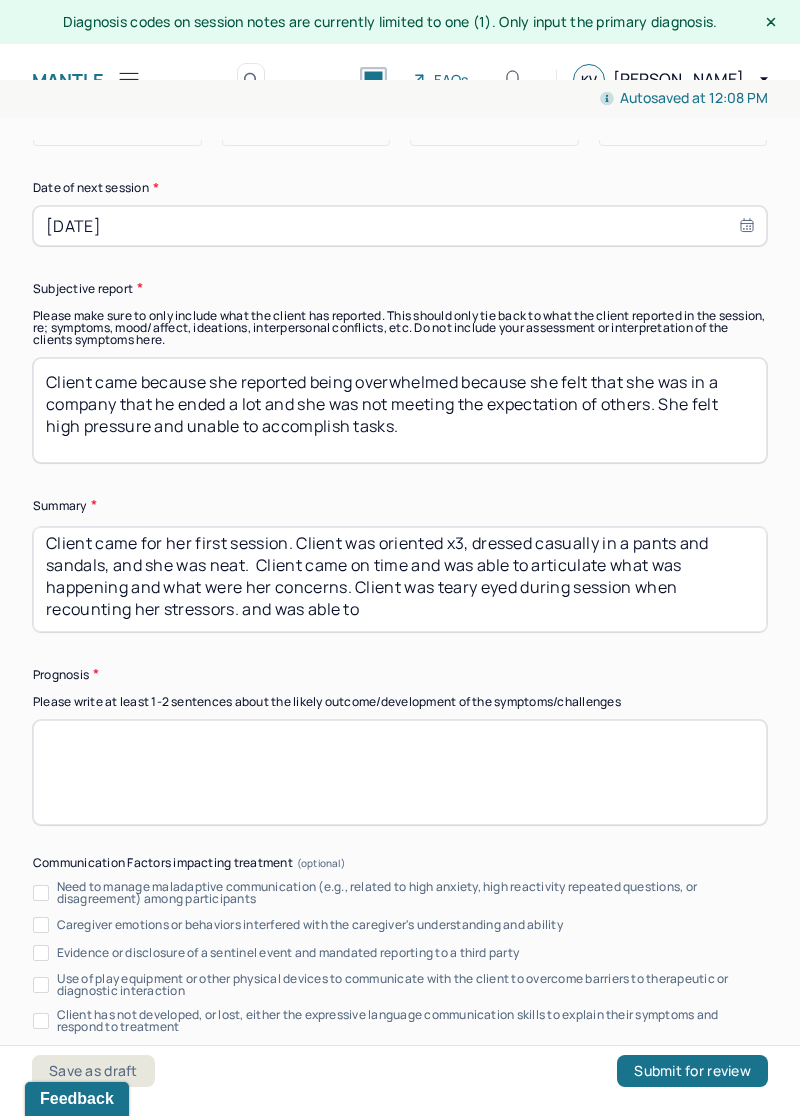 click on "Client came for her first session. Client was oriented x3, dressed casually in a pants and sandals, and she was neat.  Client came on time and was able to articulate what was happening and what were her concerns. Client was teary eyed during session when recounting her and was able to" at bounding box center (400, 579) 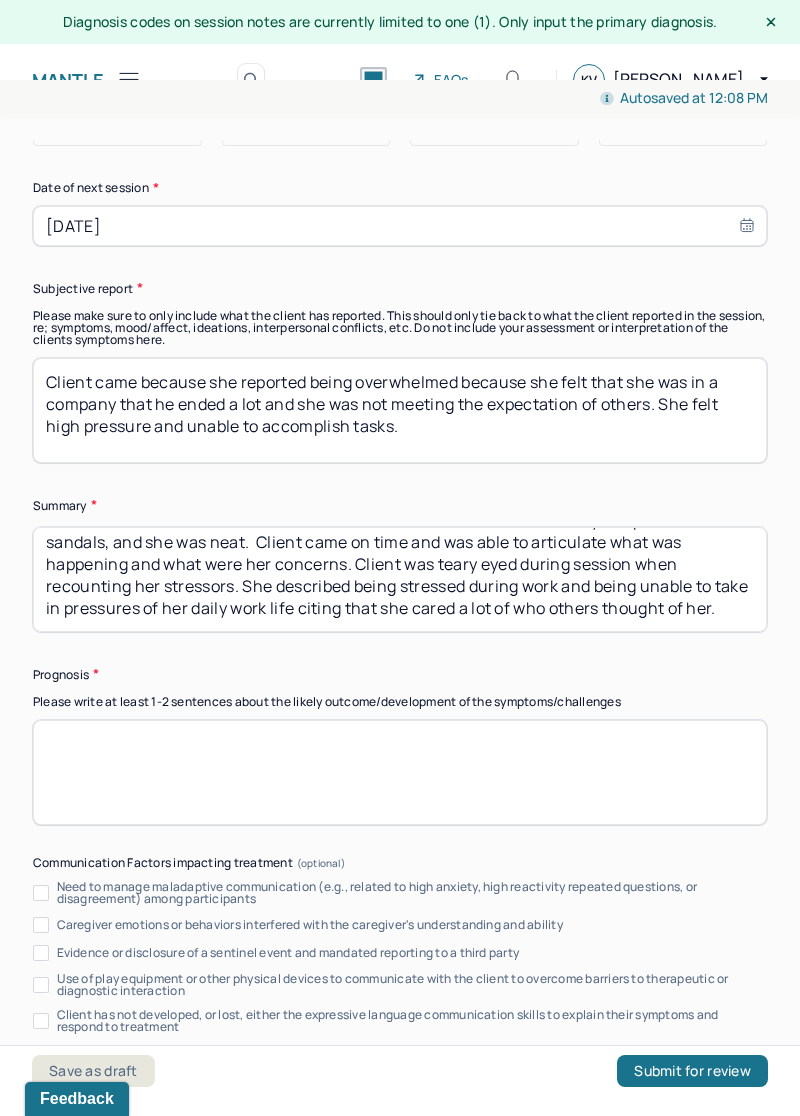 scroll, scrollTop: 69, scrollLeft: 0, axis: vertical 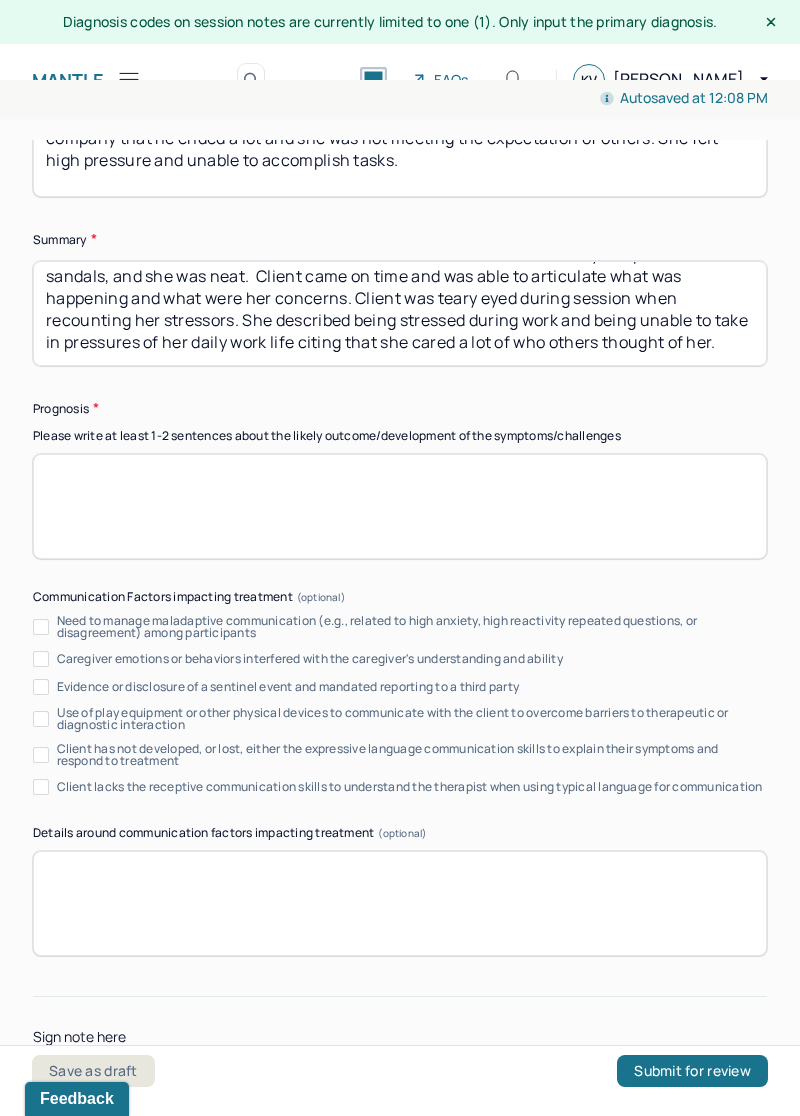 type on "Client came for her first session. Client was oriented x3, dressed casually in a pants and sandals, and she was neat.  Client came on time and was able to articulate what was happening and what were her concerns. Client was teary eyed during session when recounting her stressors. She described being stressed during work and being unable to take in pressures of her daily work life citing that she cared a lot of who others thought of her." 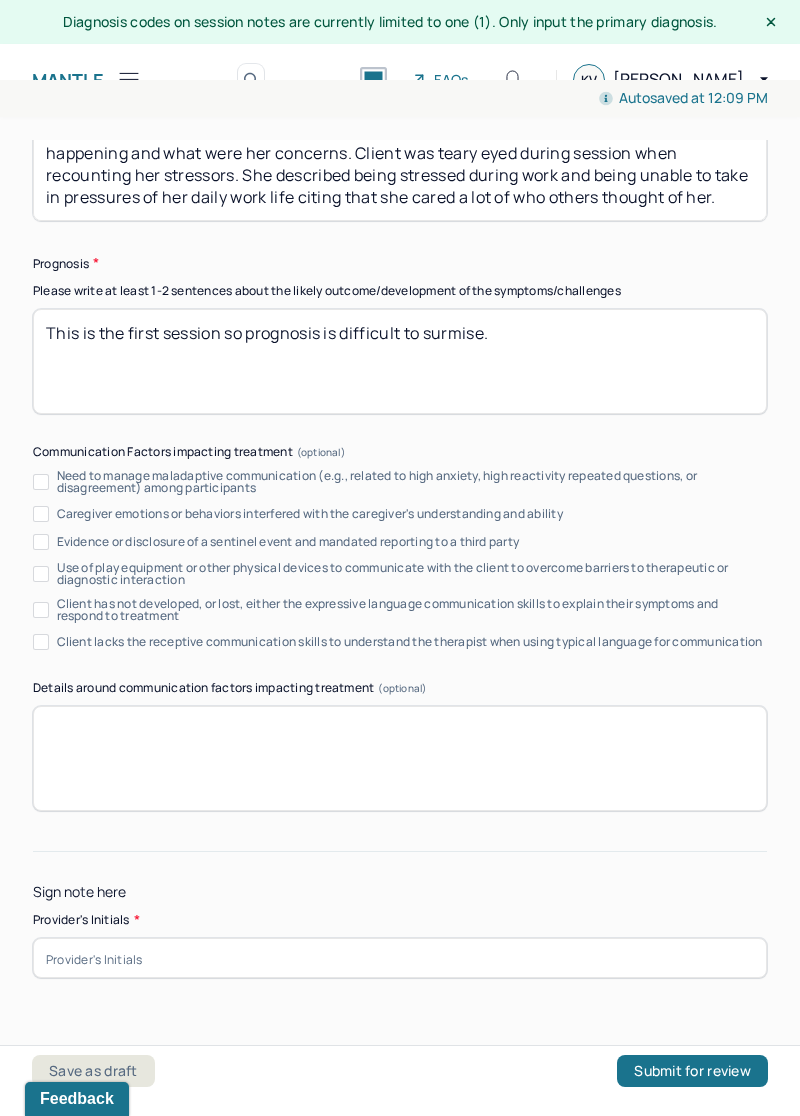 scroll, scrollTop: 11032, scrollLeft: 0, axis: vertical 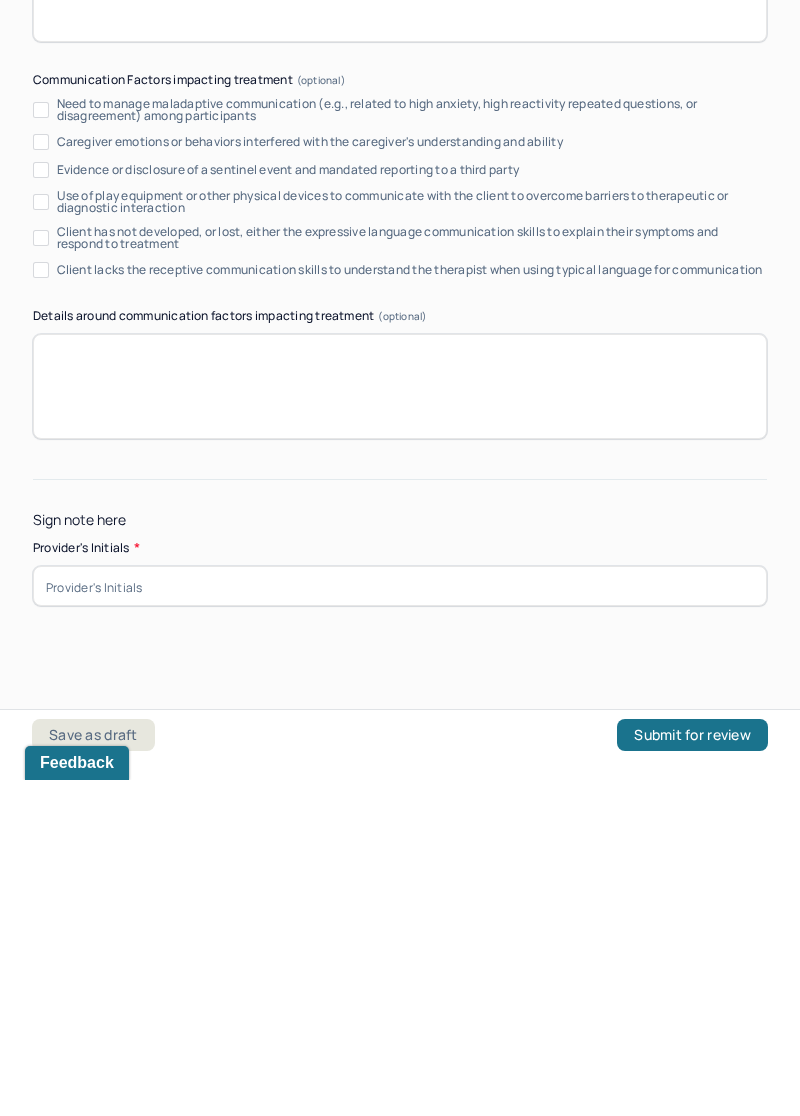 type on "This is the first session so prognosis is difficult to surmise." 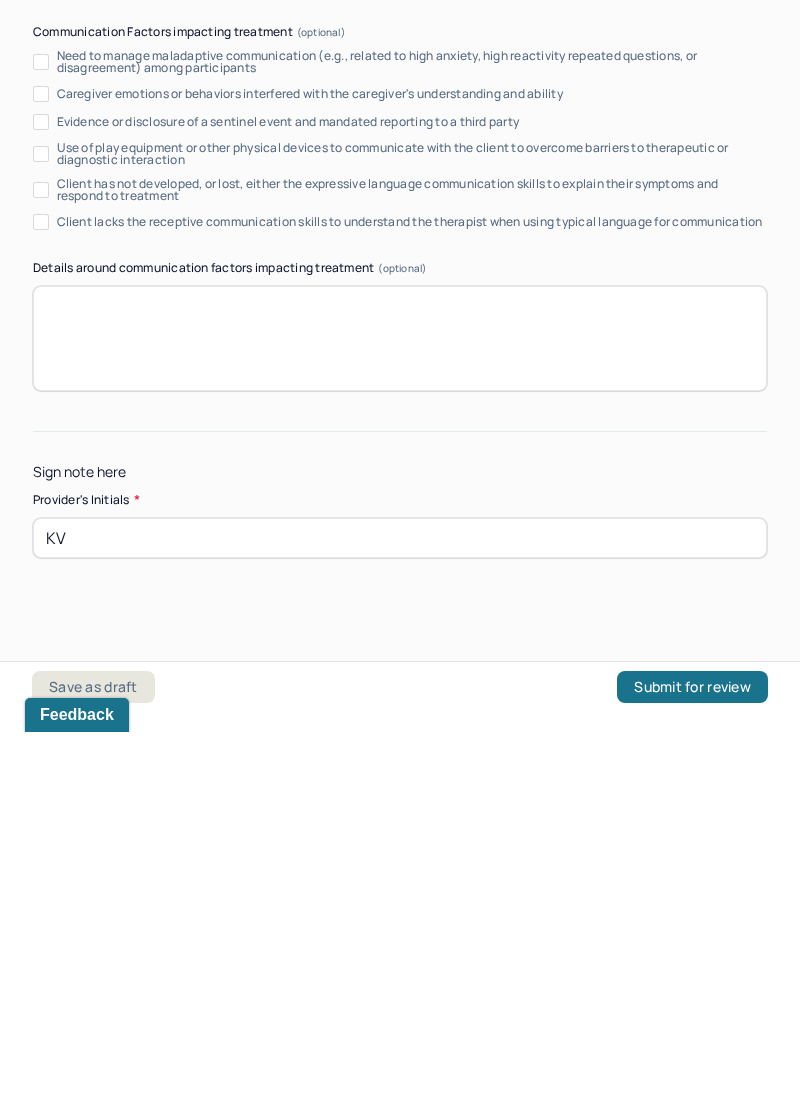type on "KV" 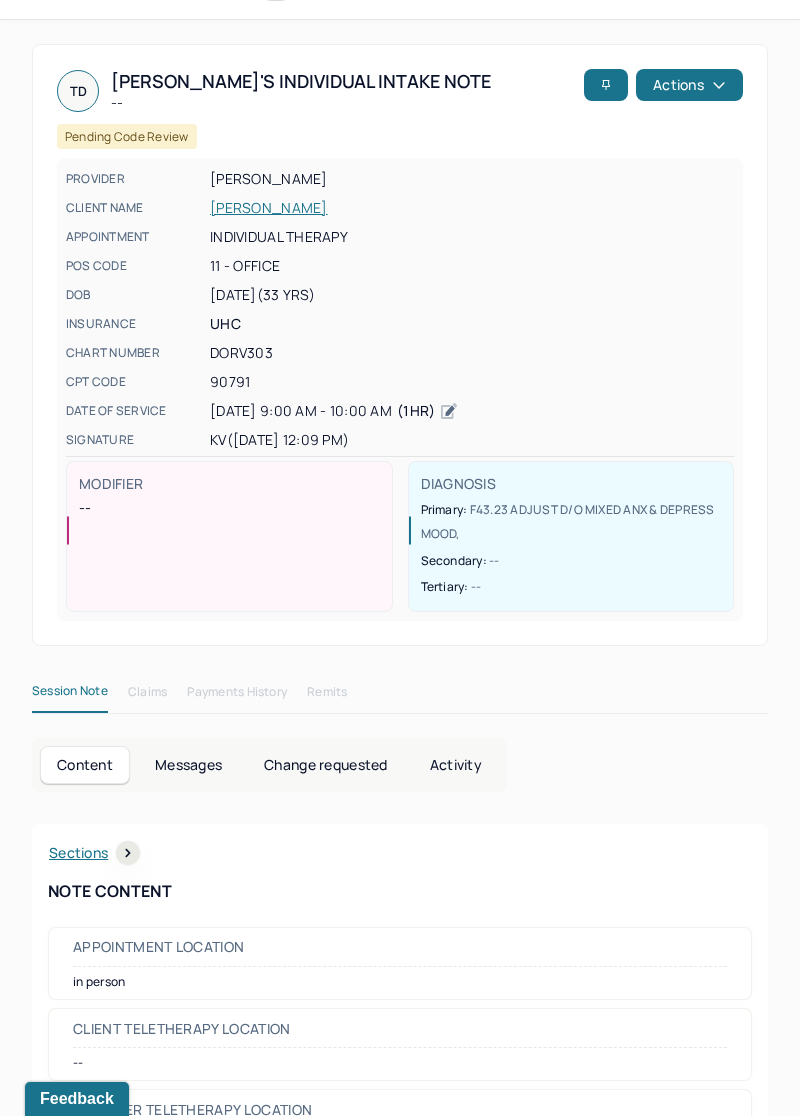 scroll, scrollTop: 0, scrollLeft: 0, axis: both 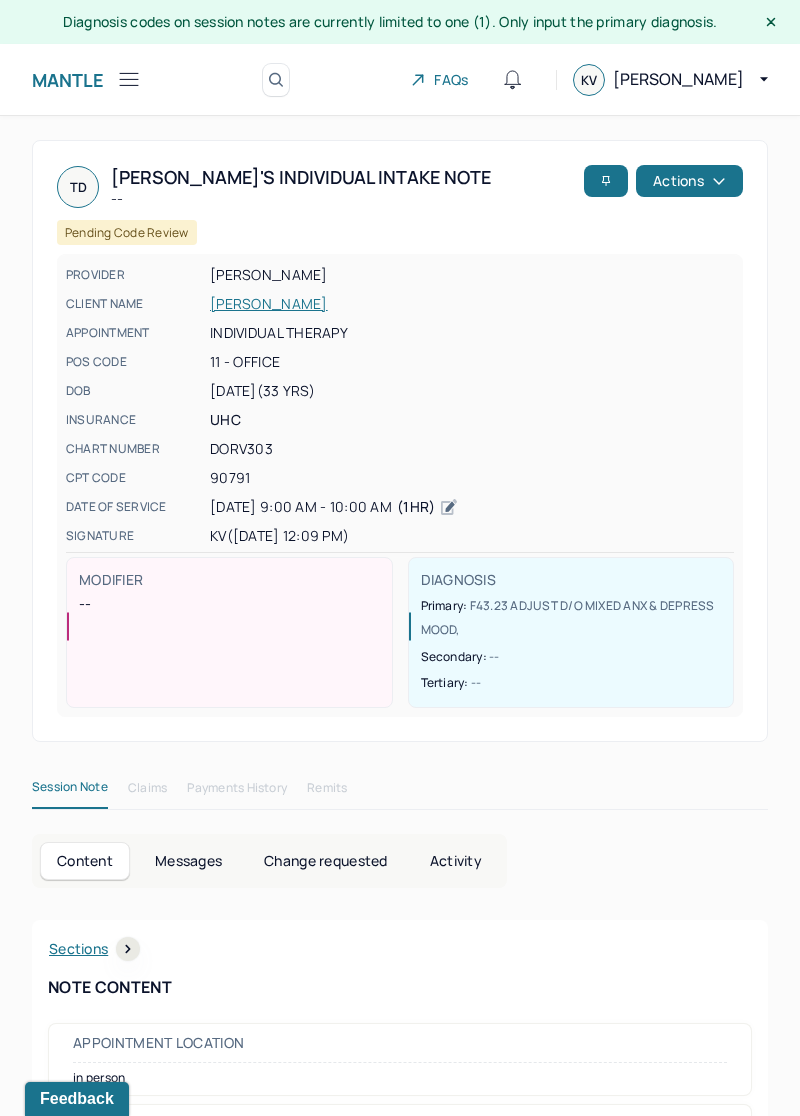 click 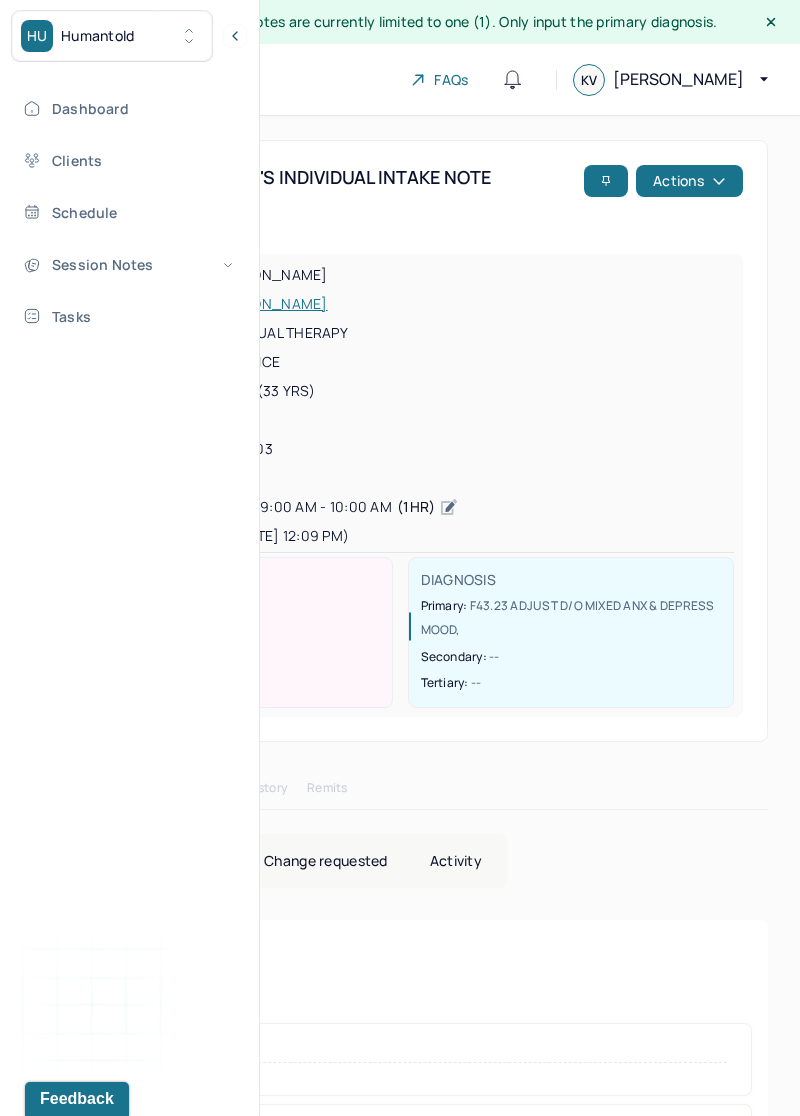 click on "Session Notes" at bounding box center [128, 264] 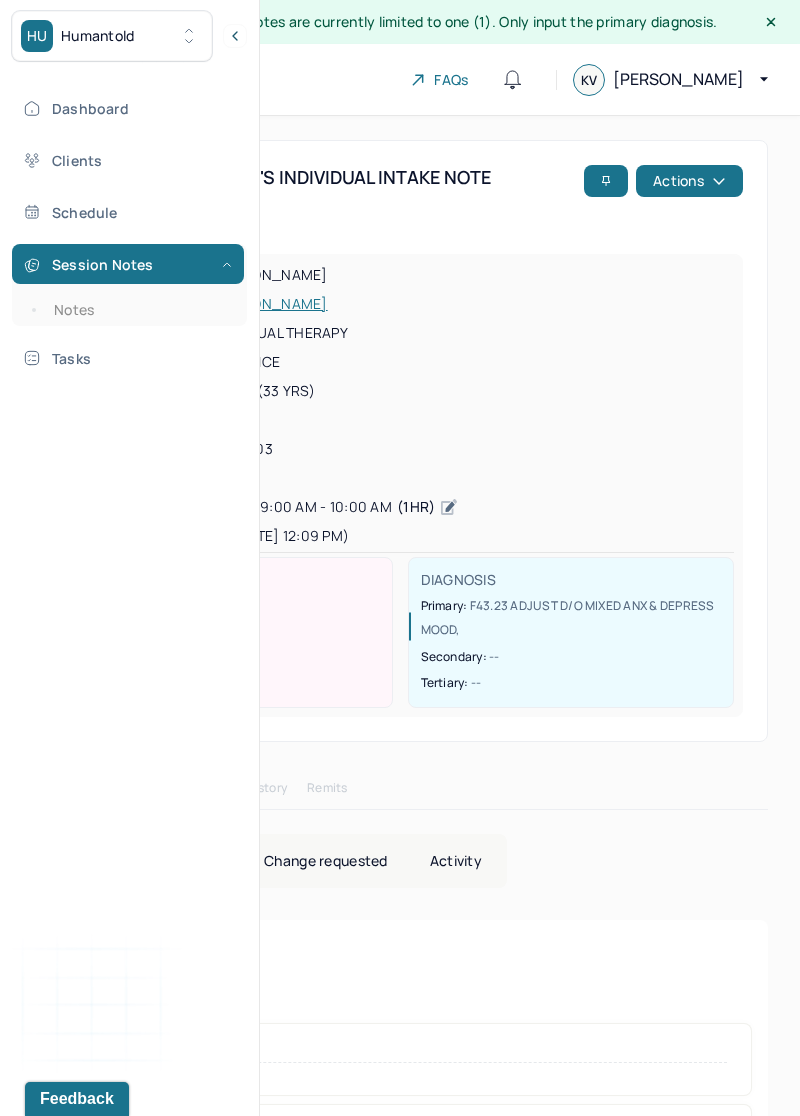 click on "Notes" at bounding box center (139, 310) 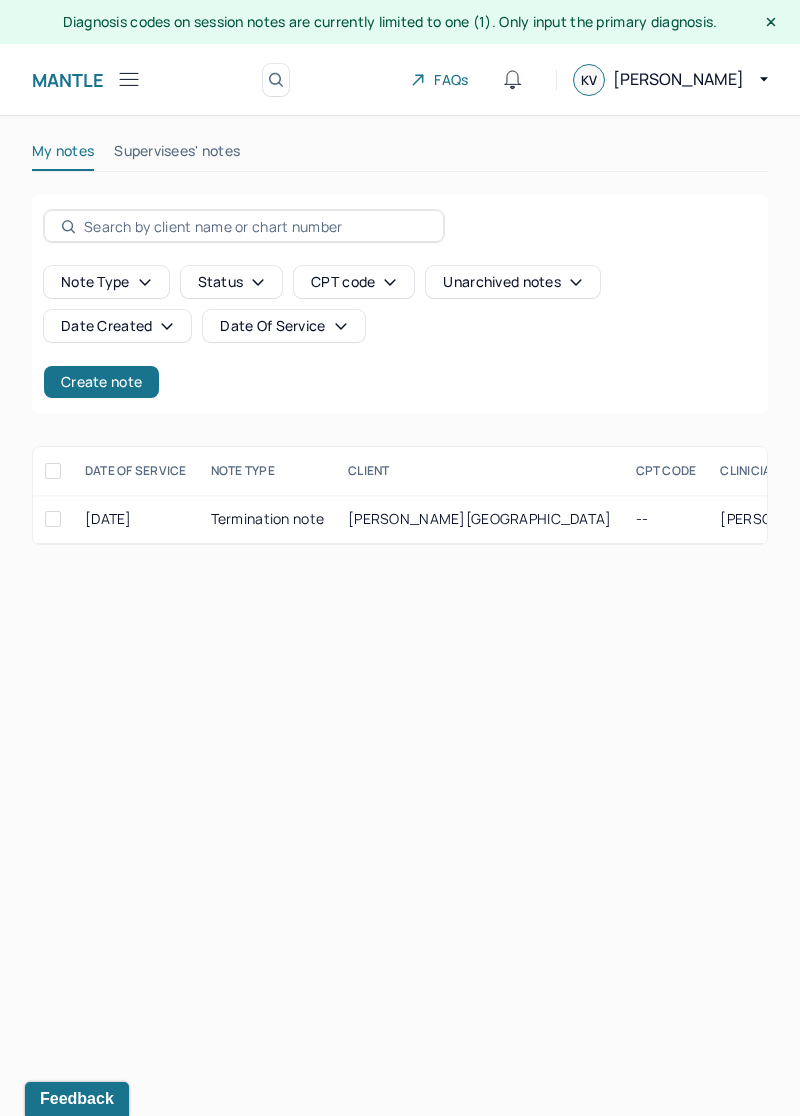 click on "Create note" at bounding box center (101, 382) 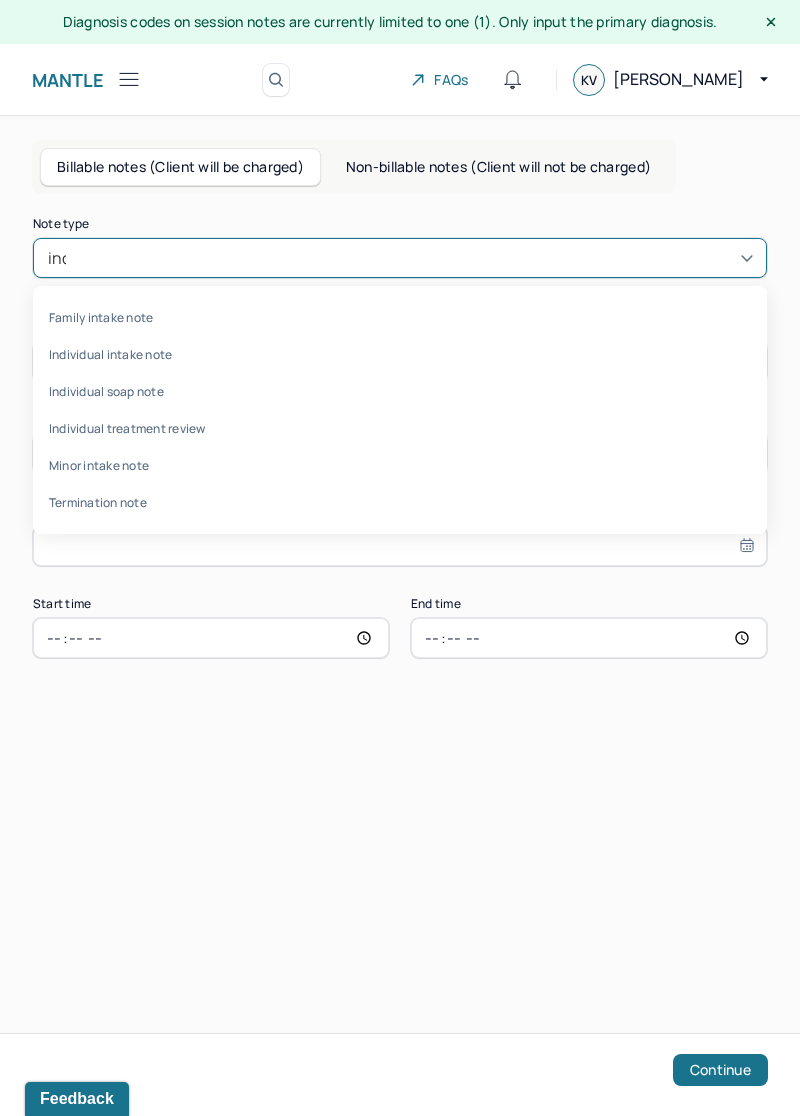 scroll, scrollTop: 0, scrollLeft: 0, axis: both 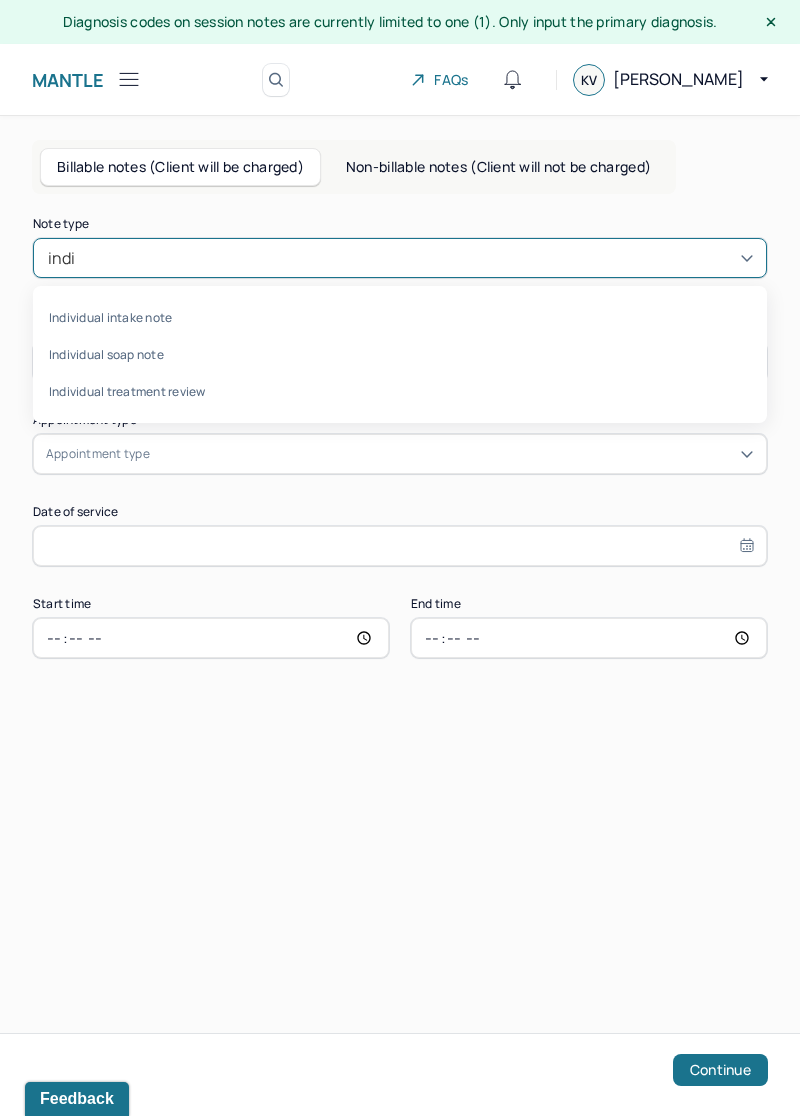 click on "Individual soap note" at bounding box center [400, 354] 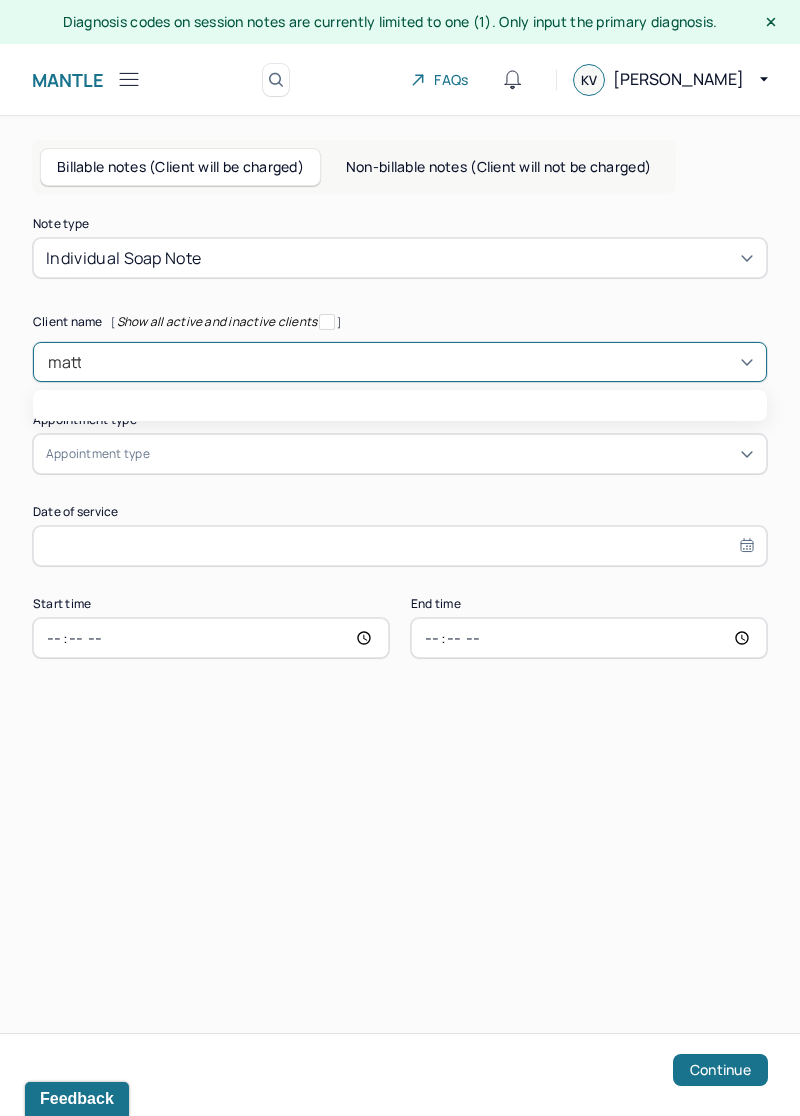 scroll, scrollTop: 0, scrollLeft: 0, axis: both 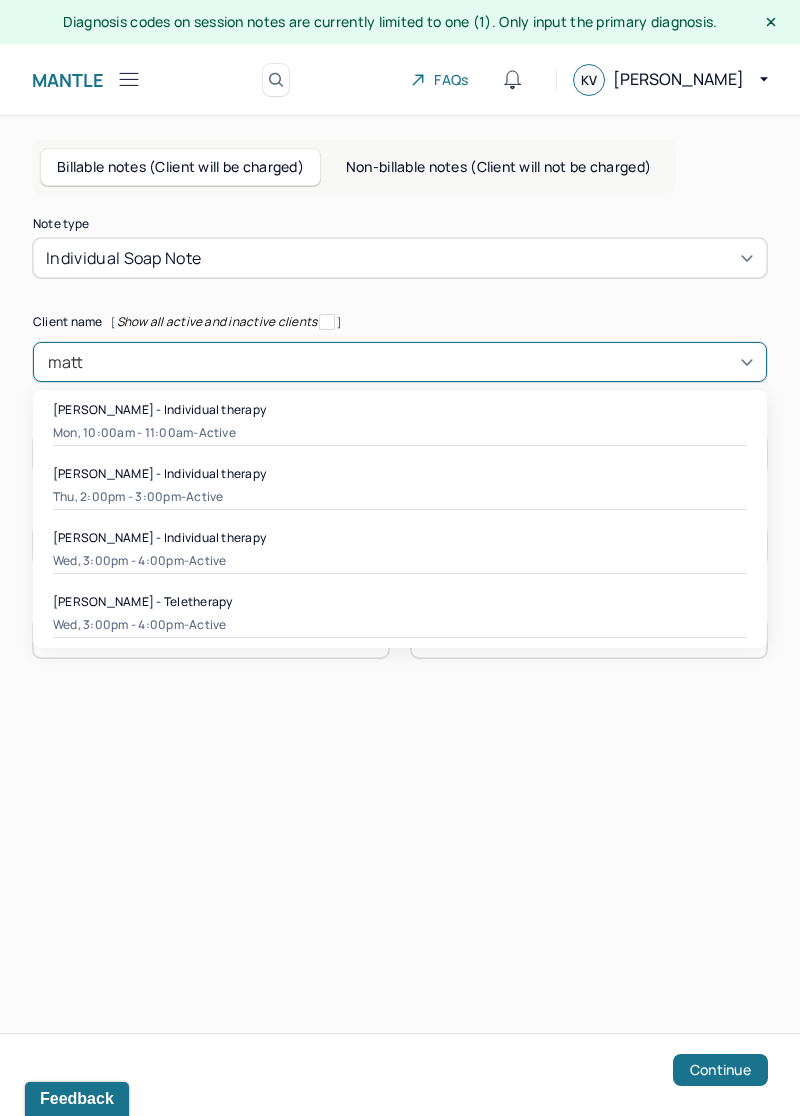 click on "Mon, 10:00am - 11:00am  -  active" at bounding box center (400, 433) 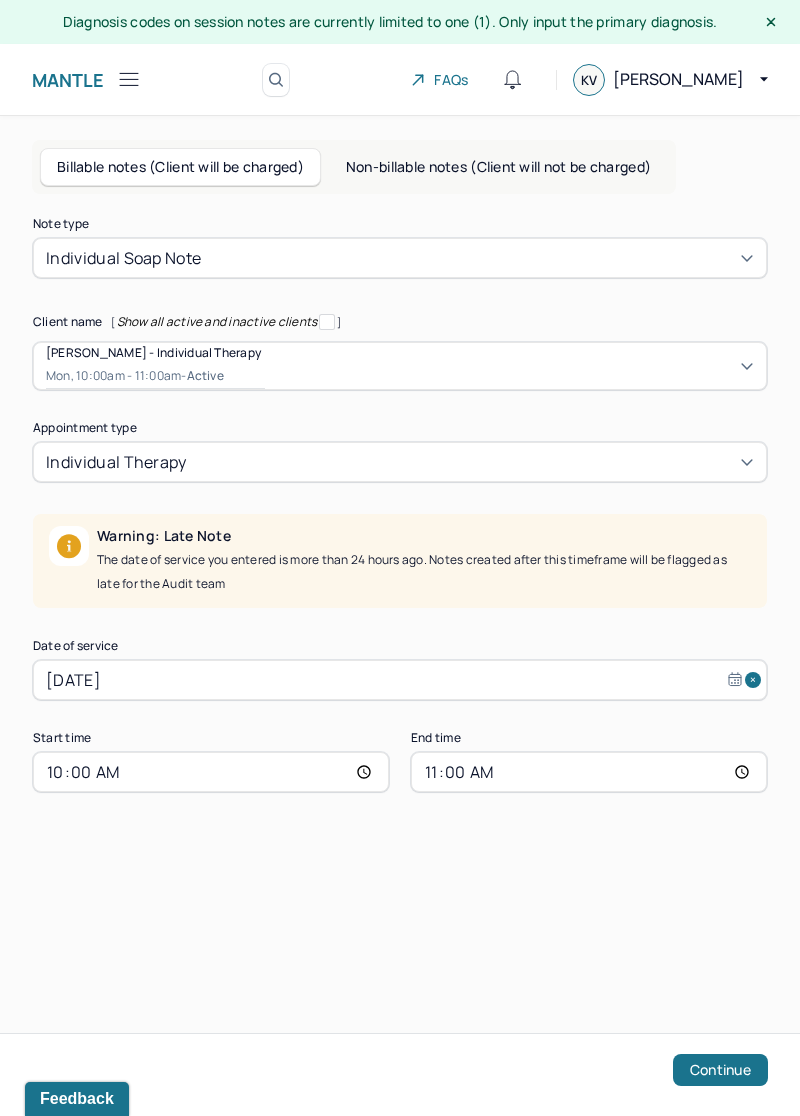click on "10:00" at bounding box center [211, 772] 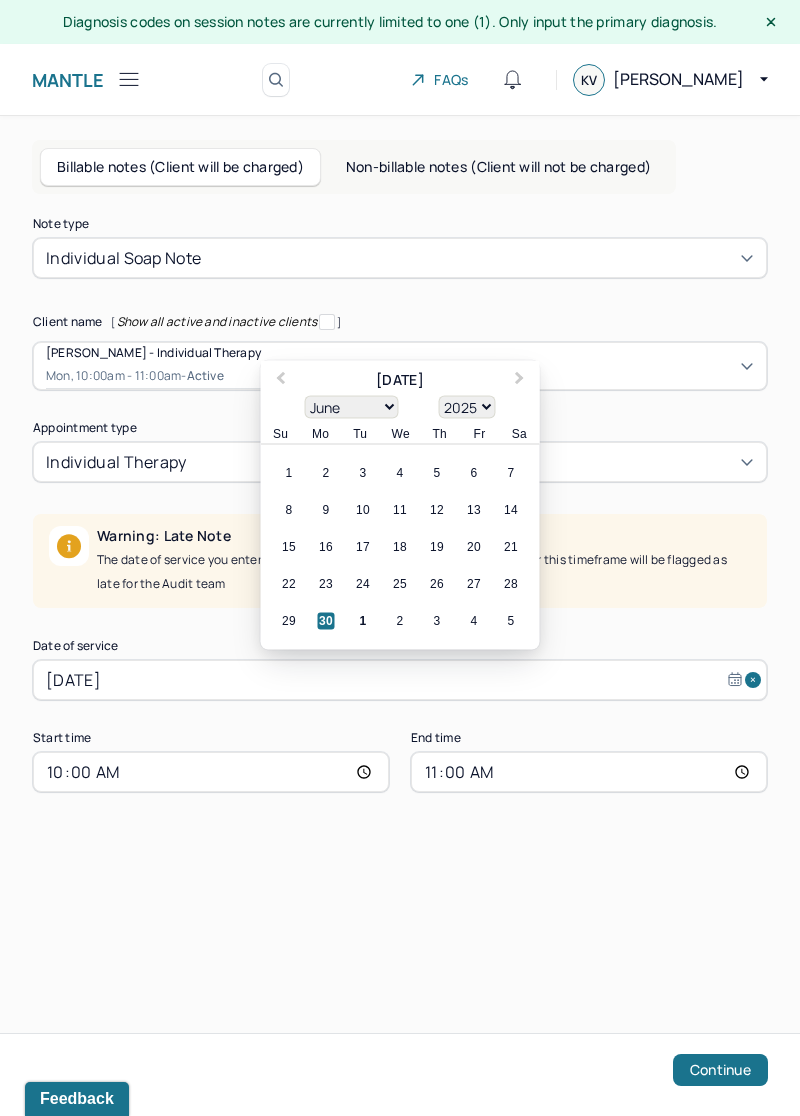 click on "1" at bounding box center (363, 621) 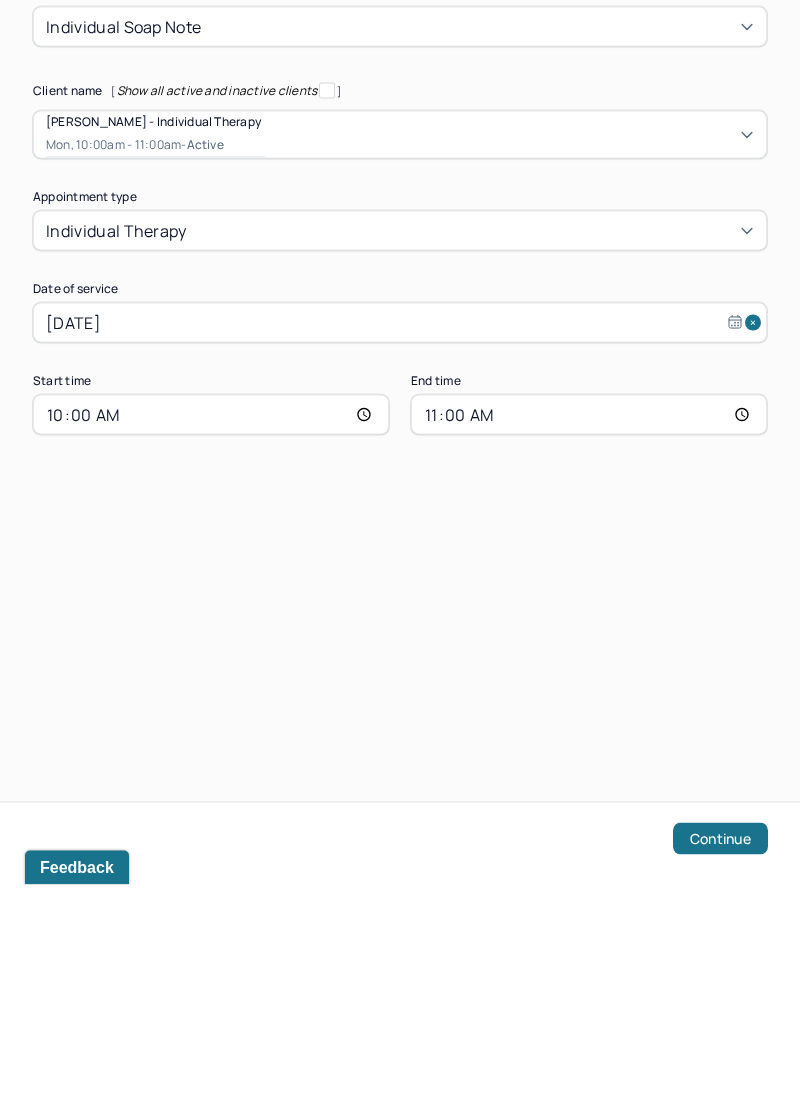 scroll, scrollTop: 96, scrollLeft: 0, axis: vertical 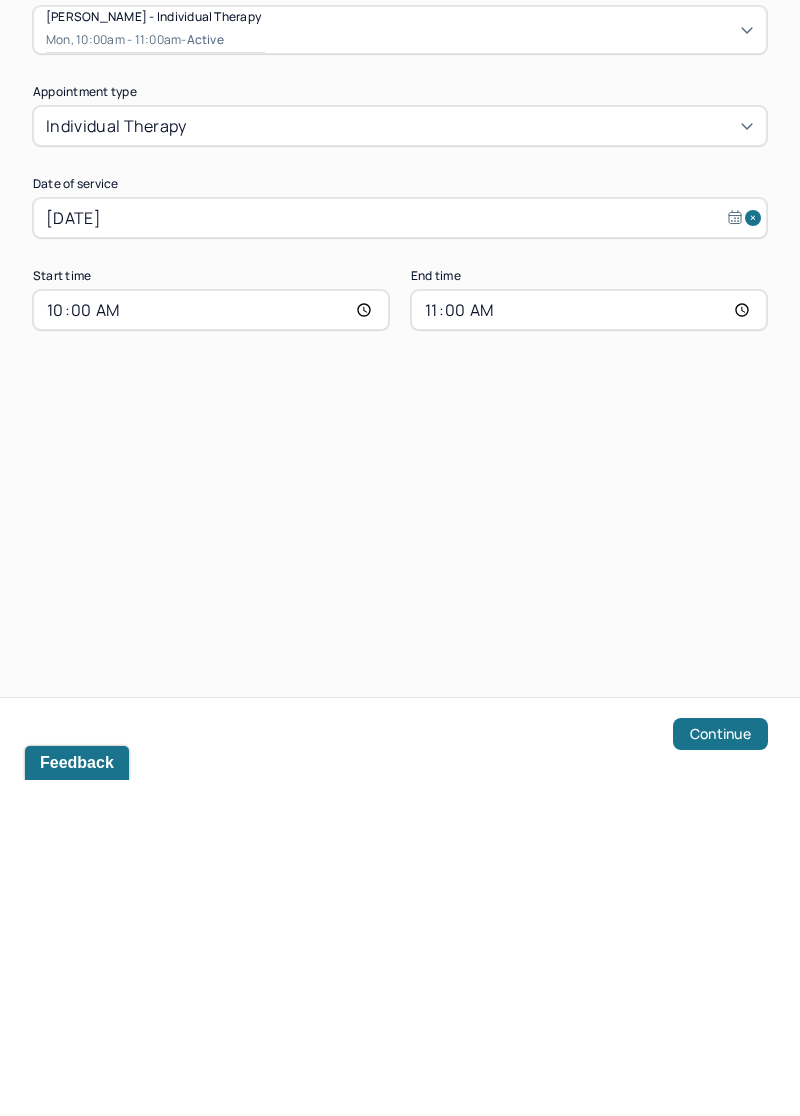 click on "Continue" at bounding box center (720, 1070) 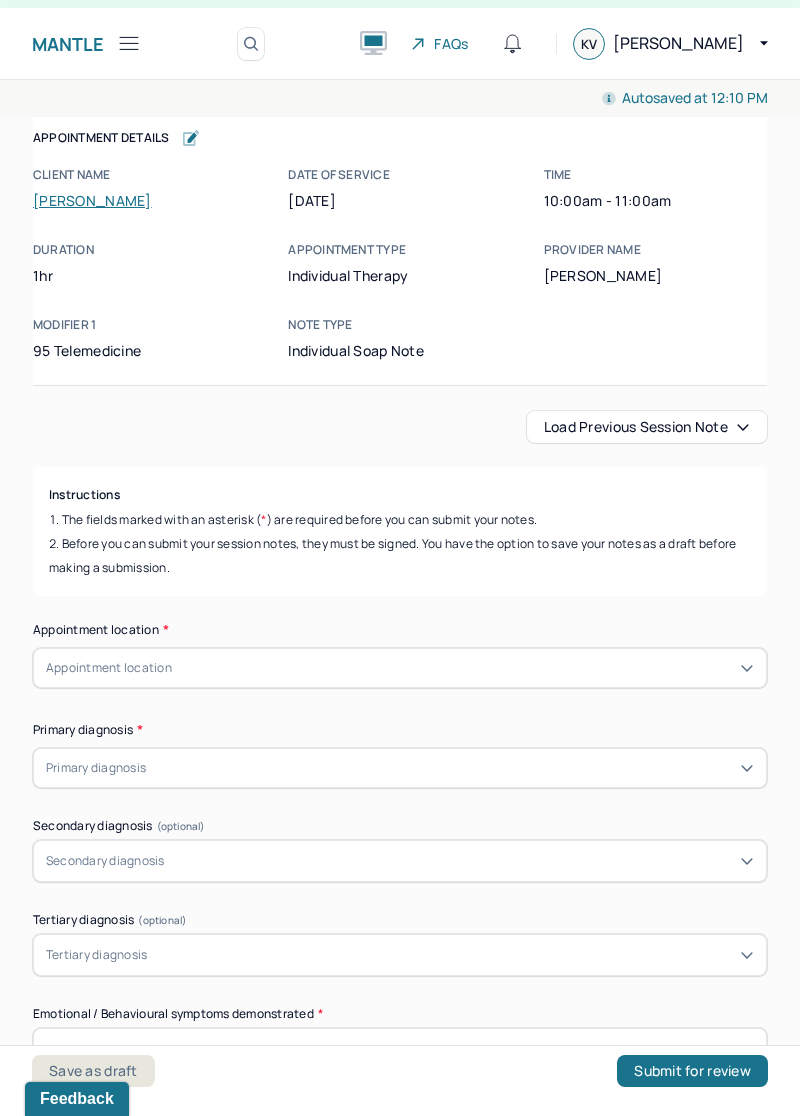 click on "Load previous session note" at bounding box center [647, 427] 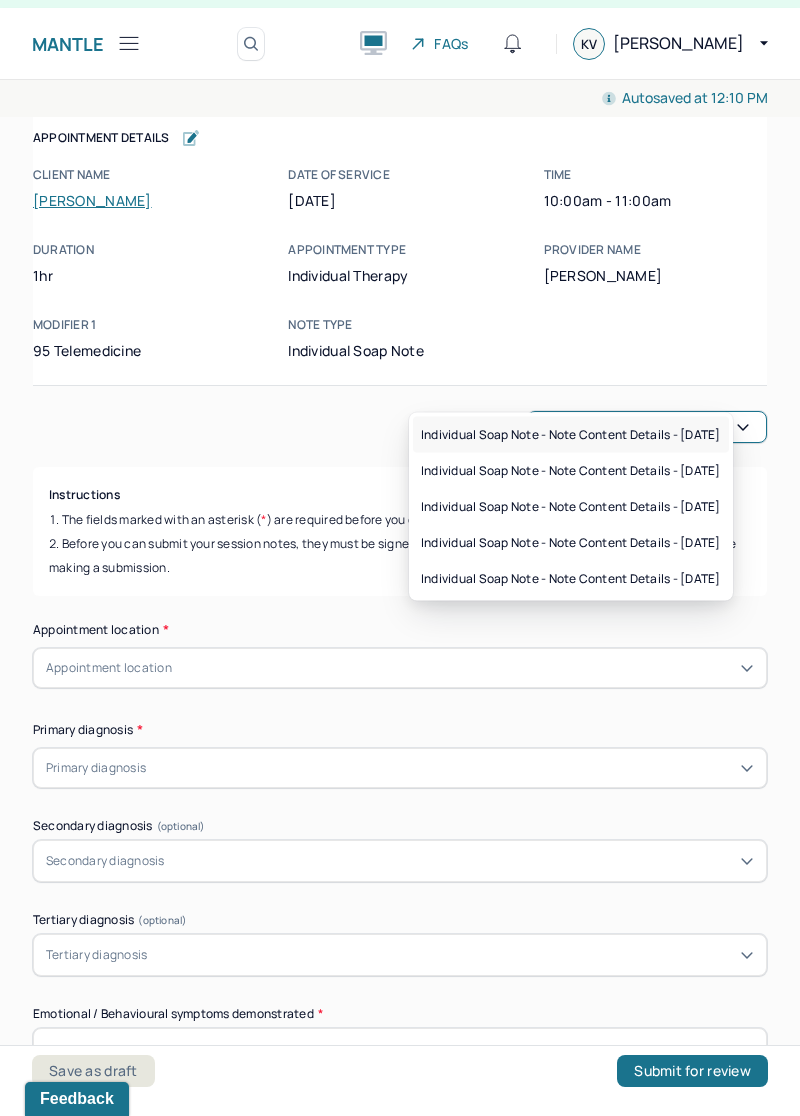 click on "Individual soap note   - Note content Details -   [DATE]" at bounding box center (571, 435) 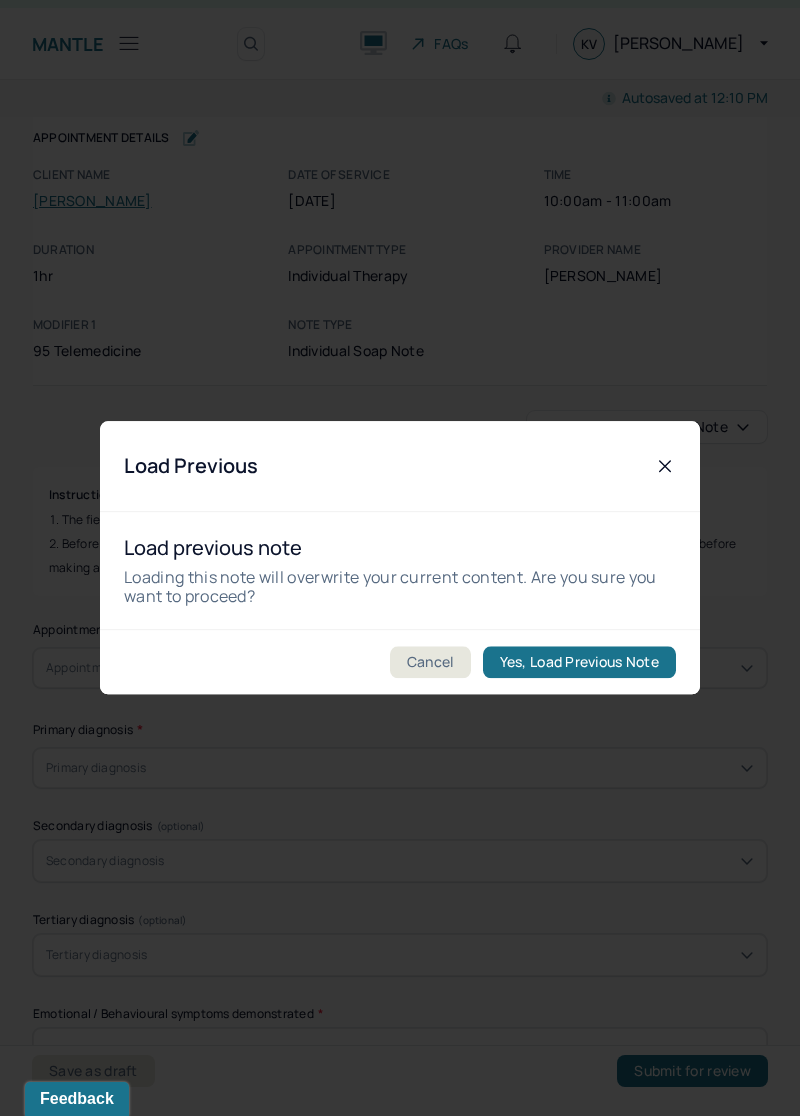 click on "Yes, Load Previous Note" at bounding box center (579, 663) 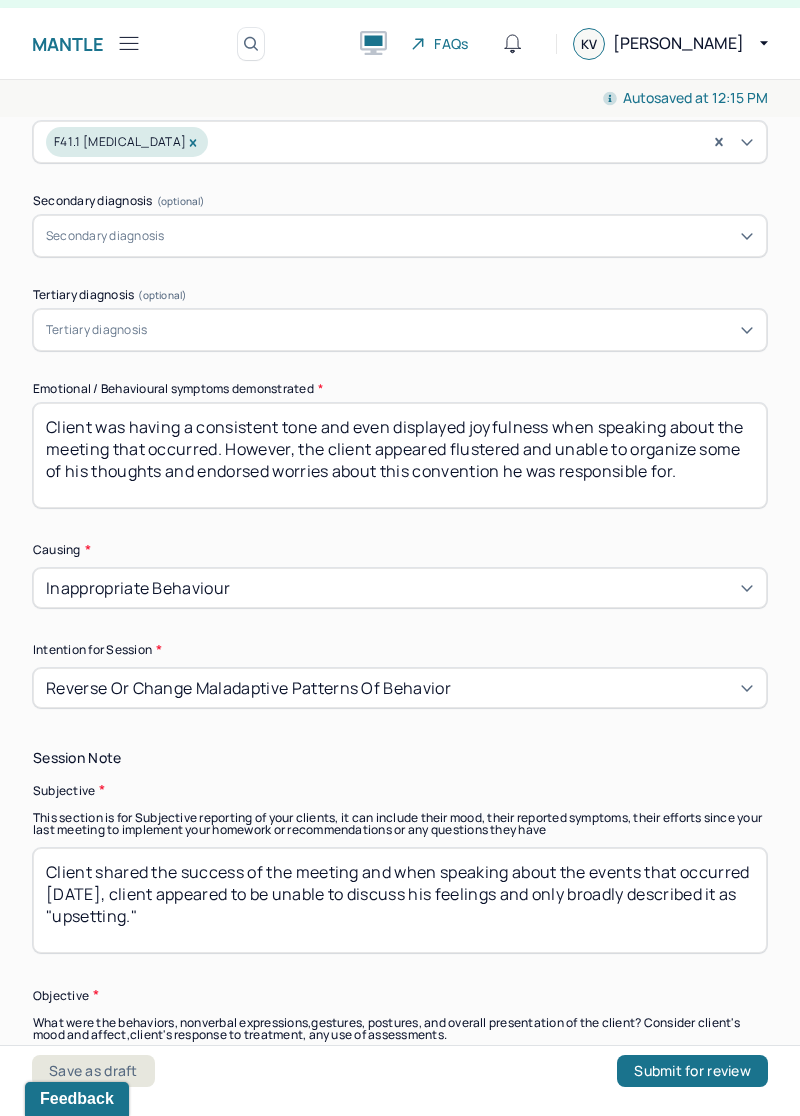 scroll, scrollTop: 917, scrollLeft: 0, axis: vertical 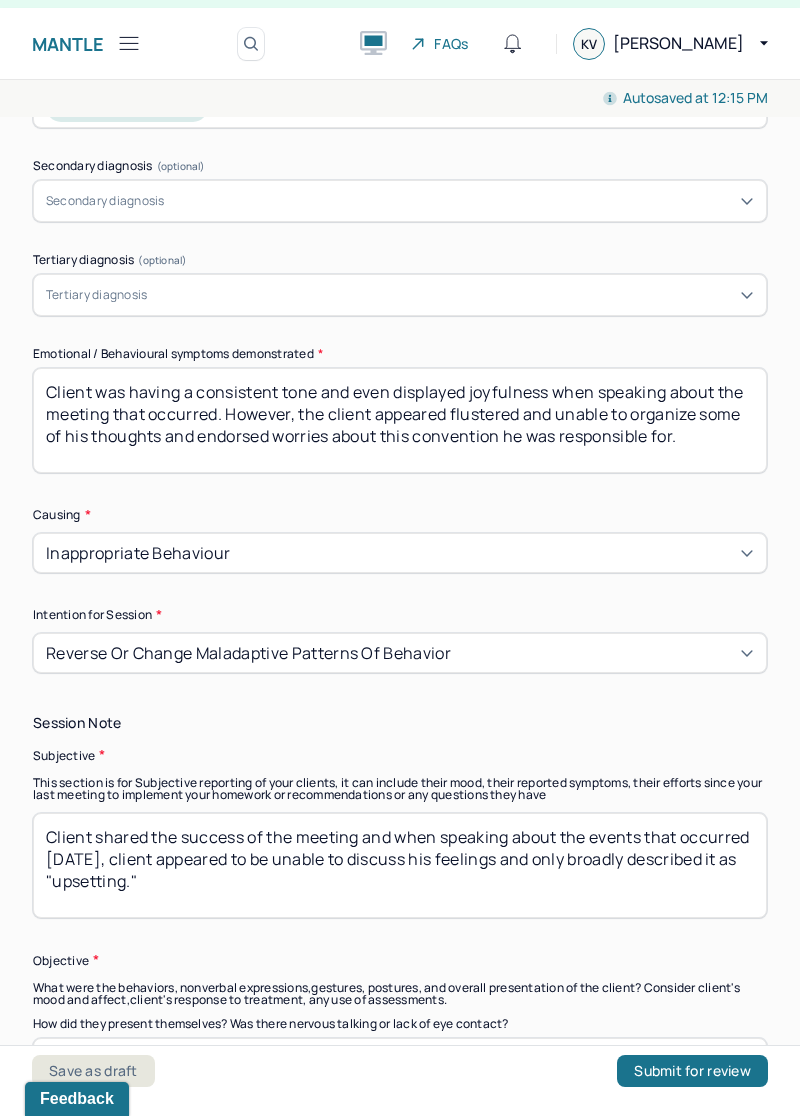 click on "Client was having a consistent tone and even displayed joyfulness when speaking about the meeting that occurred. However, the client appeared flustered and unable to organize some of his thoughts and endorsed worries about this convention he was responsible for." at bounding box center (400, 420) 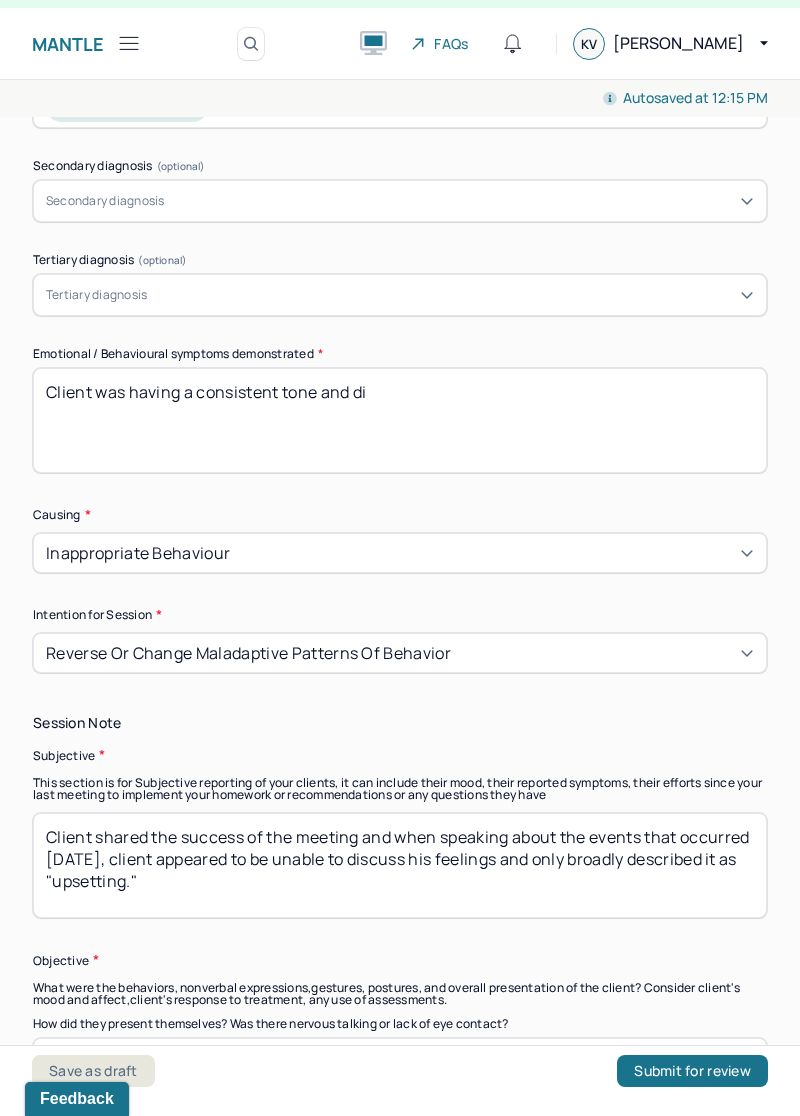 scroll, scrollTop: 0, scrollLeft: 0, axis: both 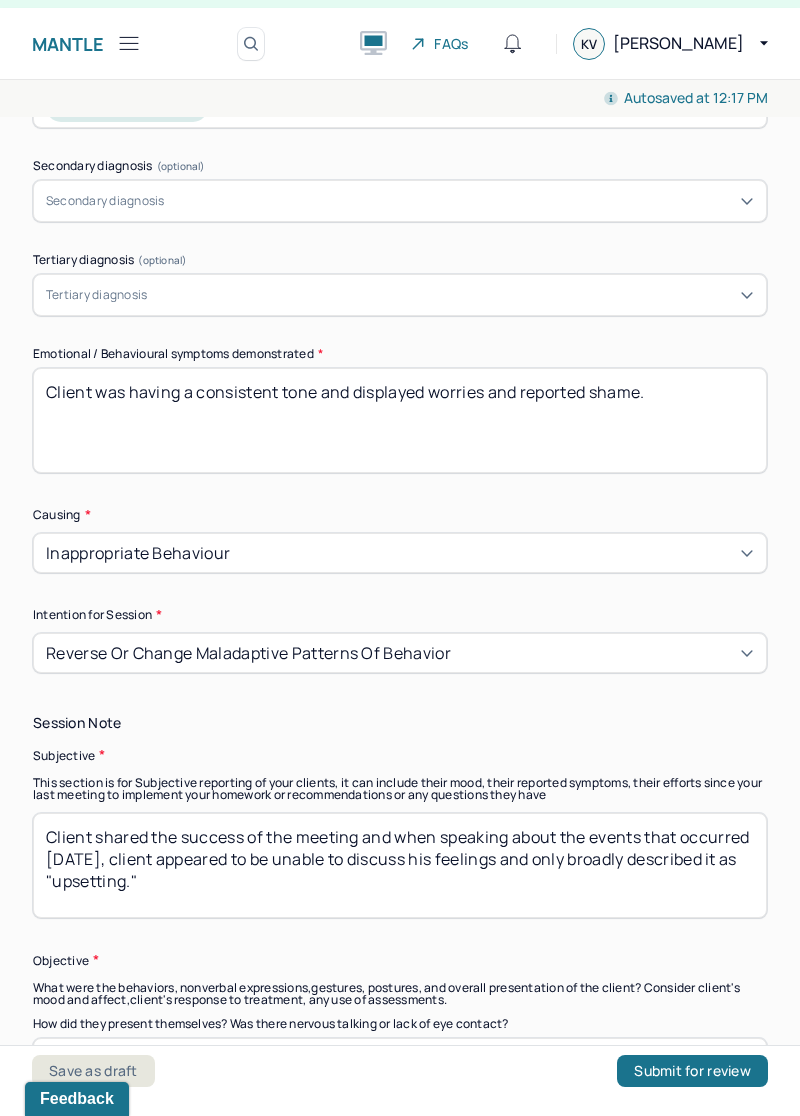 click on "Client was having a consistent tone and displayed worries and reported shame." at bounding box center [400, 420] 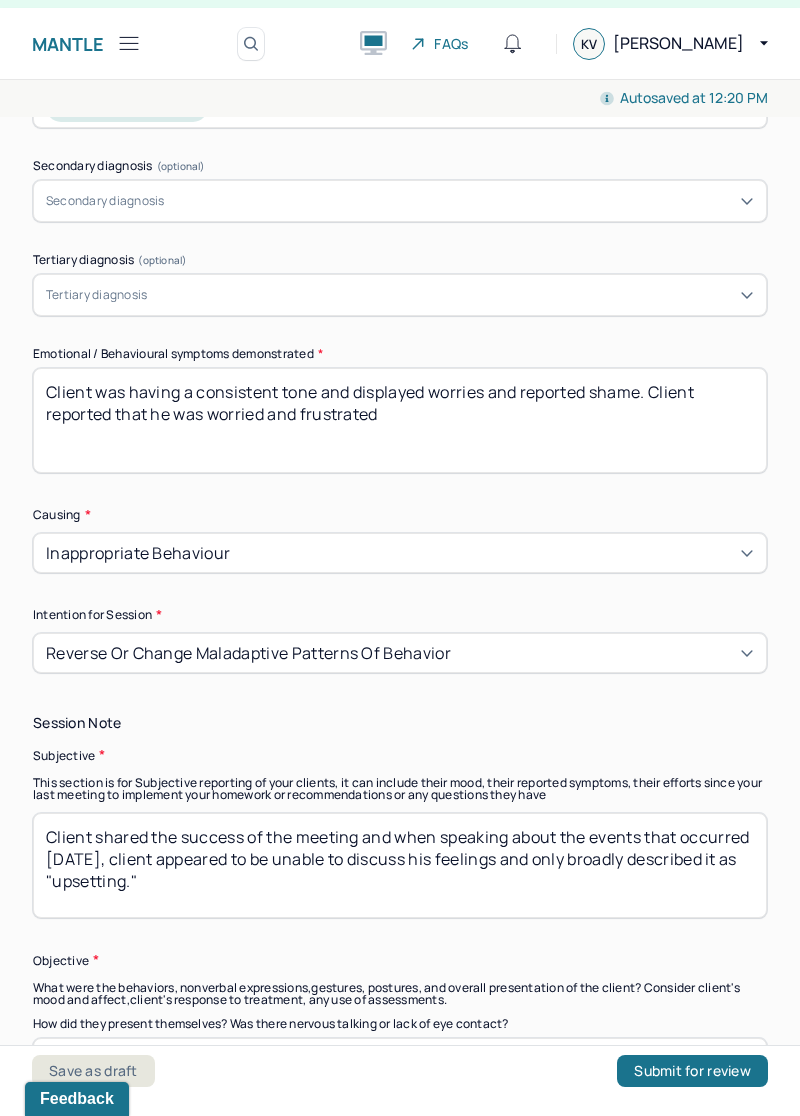 click on "Client was having a consistent tone and displayed worries and reported shame. Client reported that he was worried and frustrated" at bounding box center (400, 420) 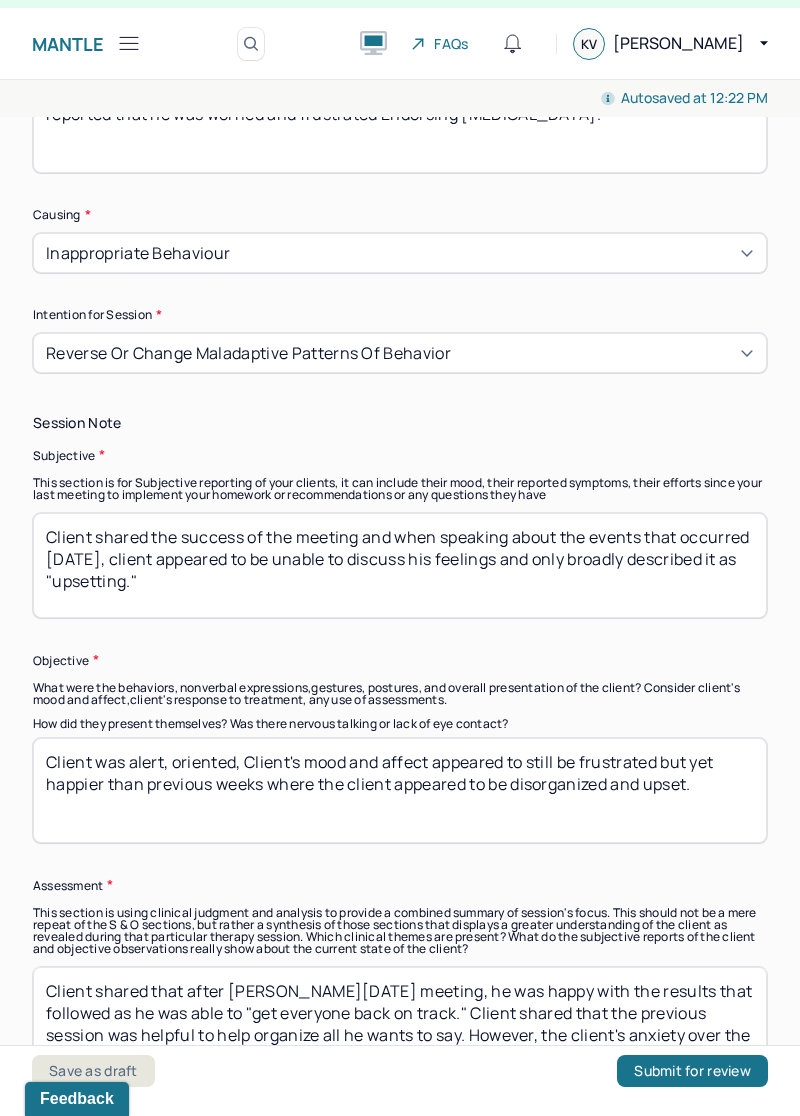 scroll, scrollTop: 1223, scrollLeft: 0, axis: vertical 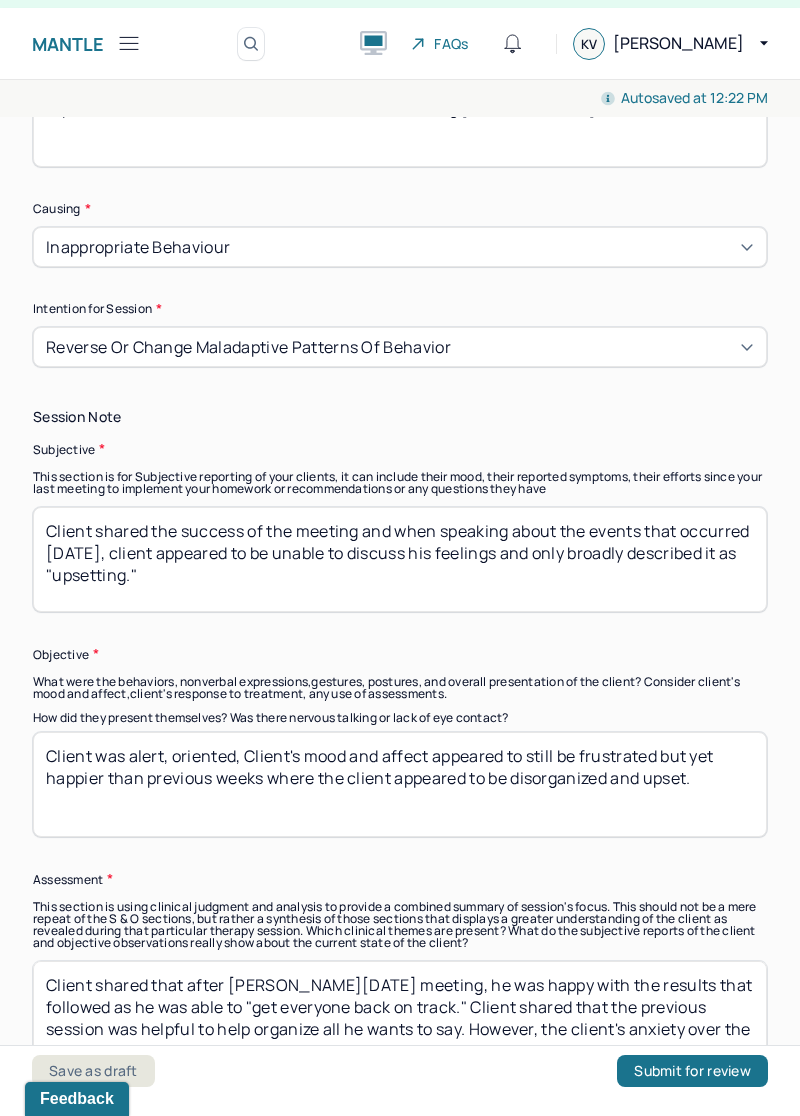 type on "Client was having a consistent tone and displayed worries and reported shame. Client reported that he was worried and frustrated Endorsing [MEDICAL_DATA]." 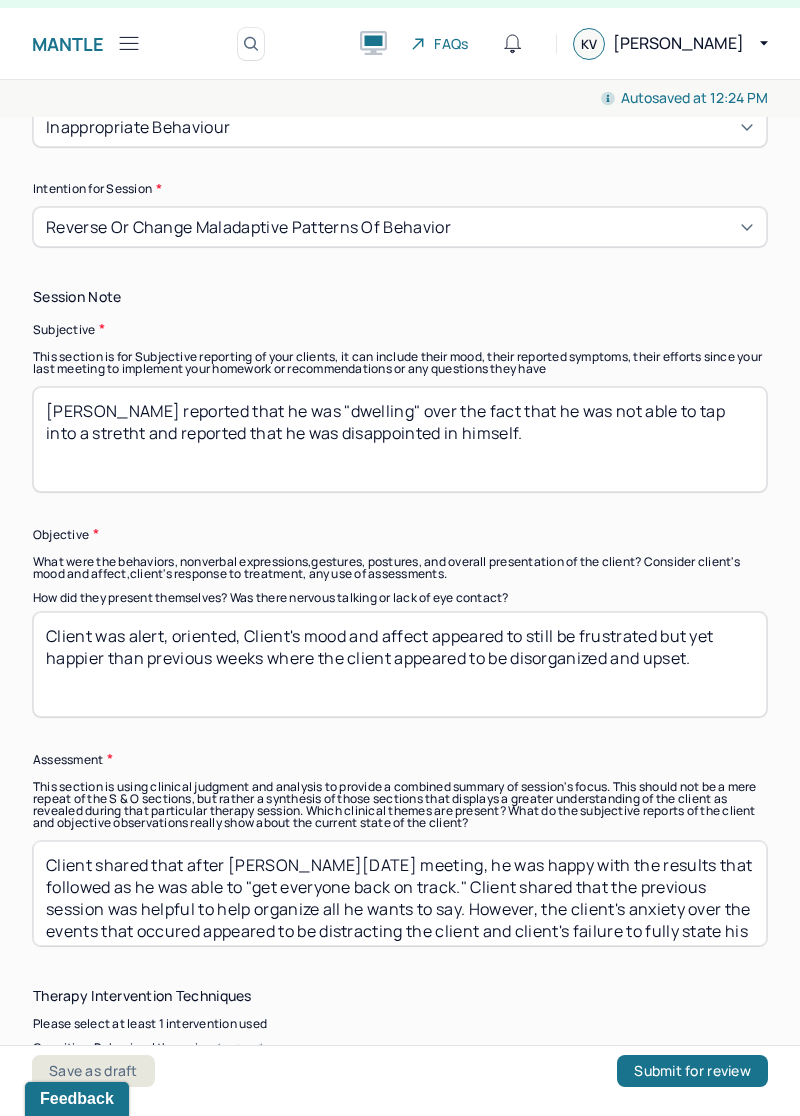 scroll, scrollTop: 1475, scrollLeft: 0, axis: vertical 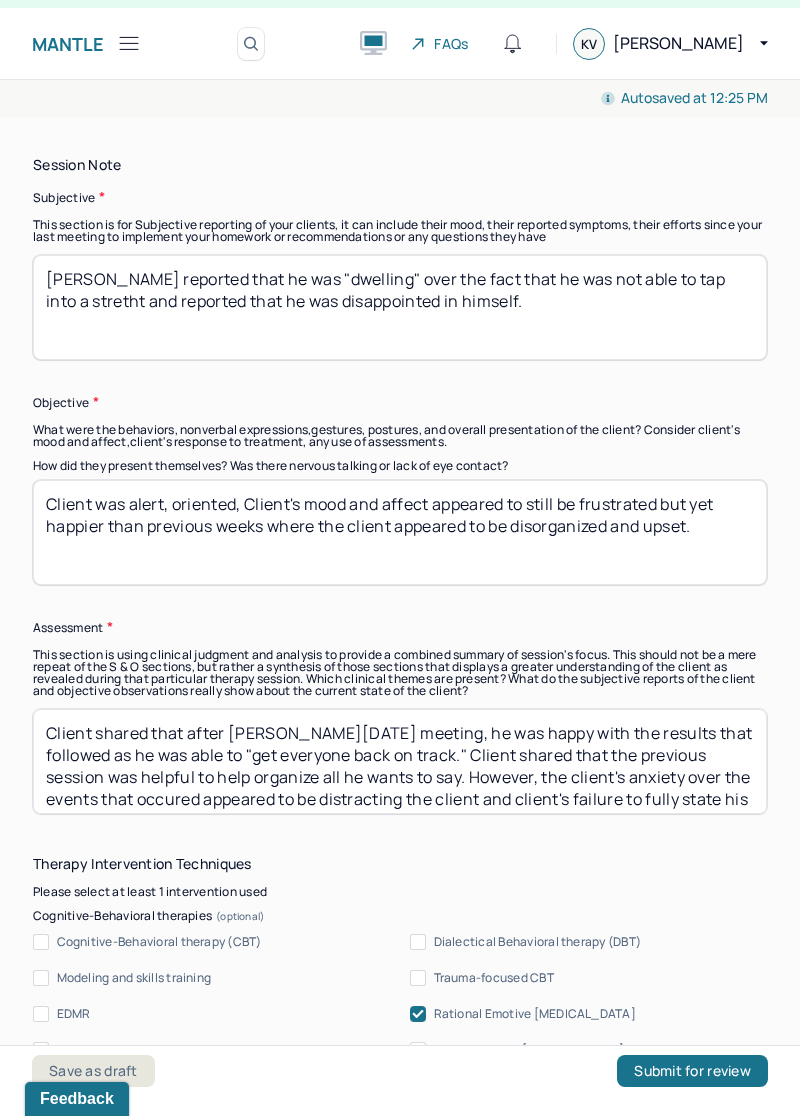 type on "[PERSON_NAME] reported that he was "dwelling" over the fact that he was not able to tap into a stretht and reported that he was disappointed in himself." 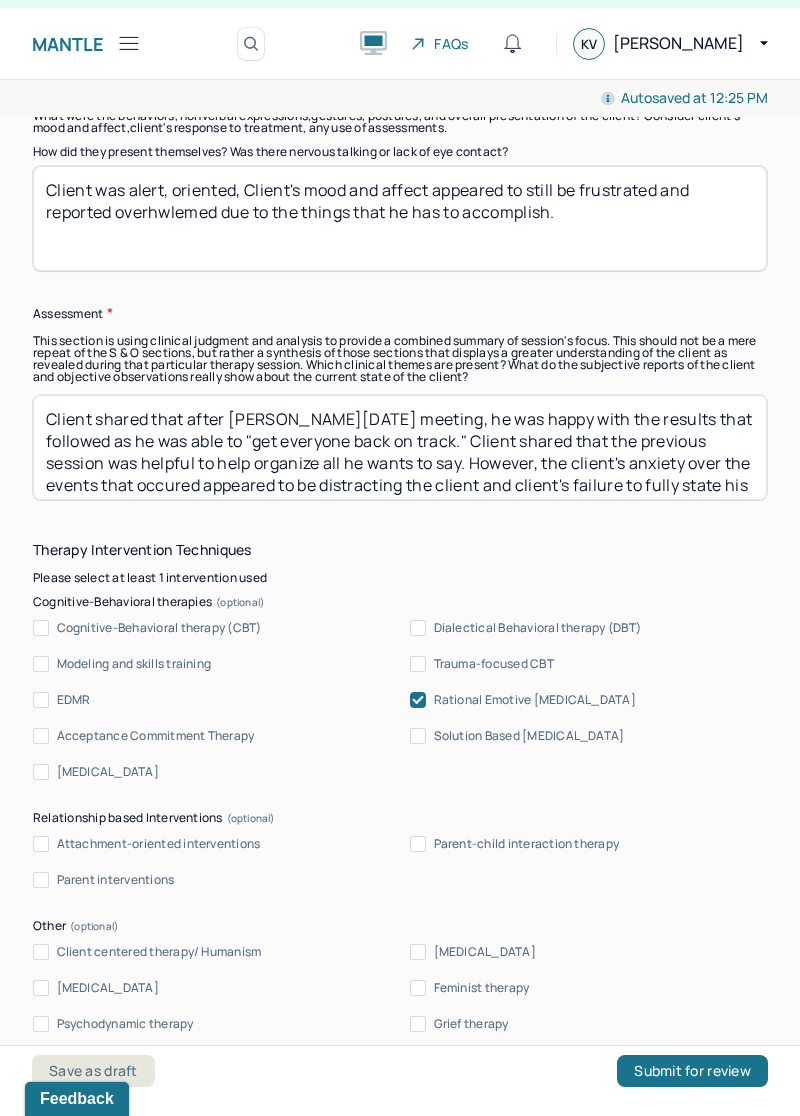 scroll, scrollTop: 1798, scrollLeft: 0, axis: vertical 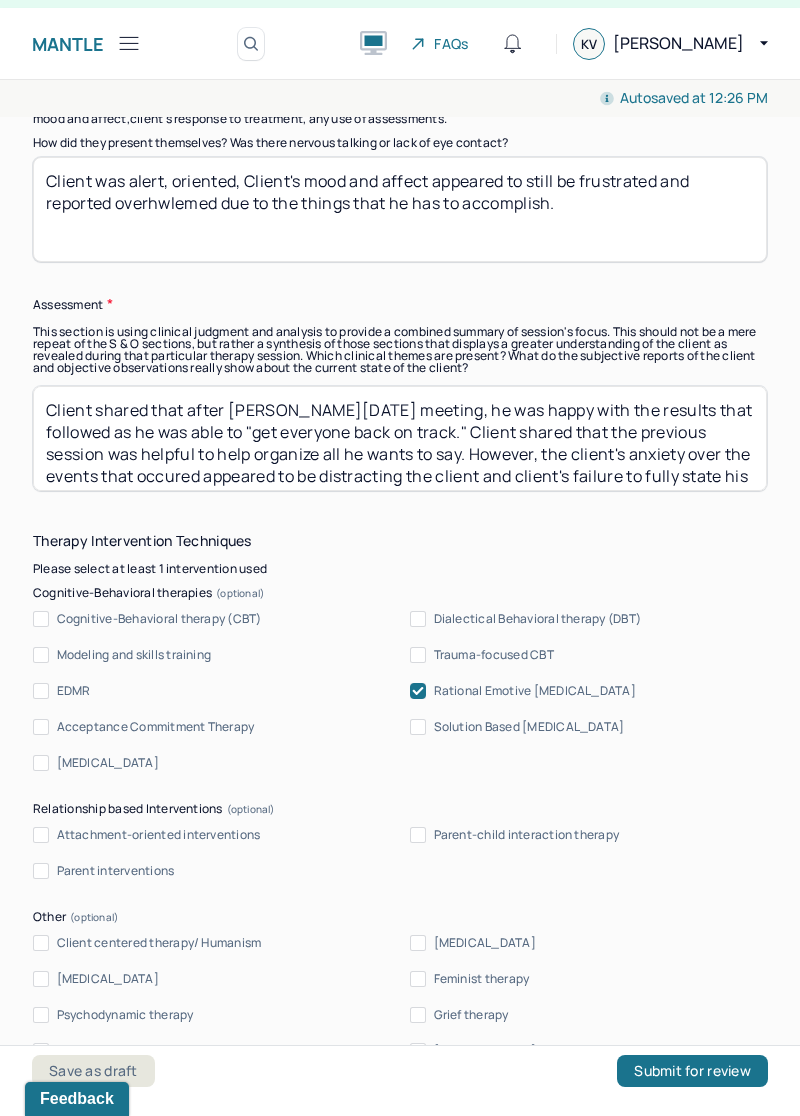 type on "Client was alert, oriented, Client's mood and affect appeared to still be frustrated and reported overhwlemed due to the things that he has to accomplish." 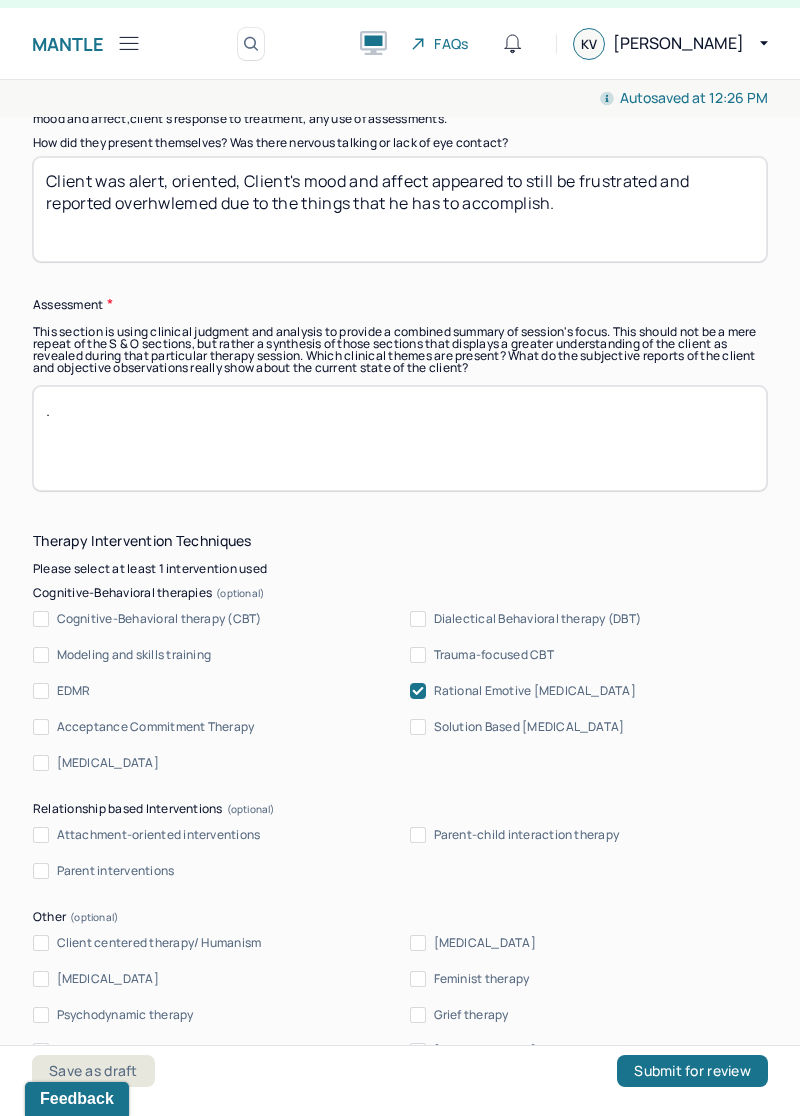 scroll, scrollTop: 0, scrollLeft: 0, axis: both 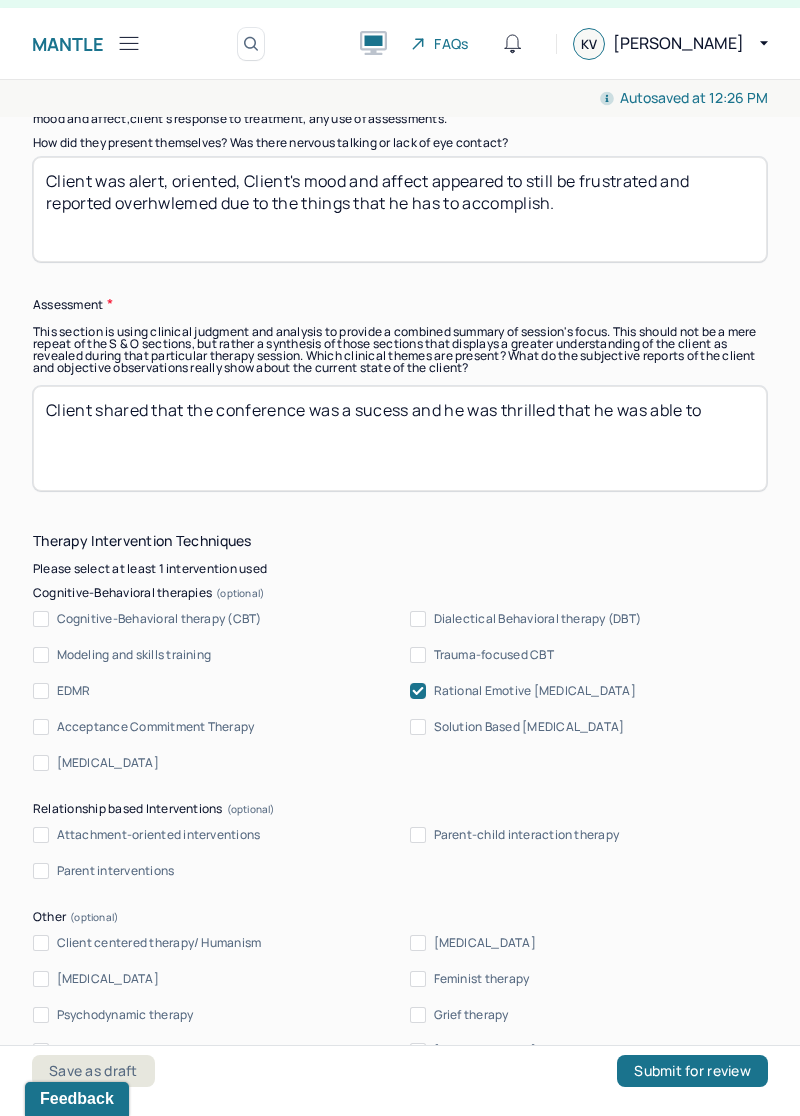 click on "Client shared that he was" at bounding box center (400, 438) 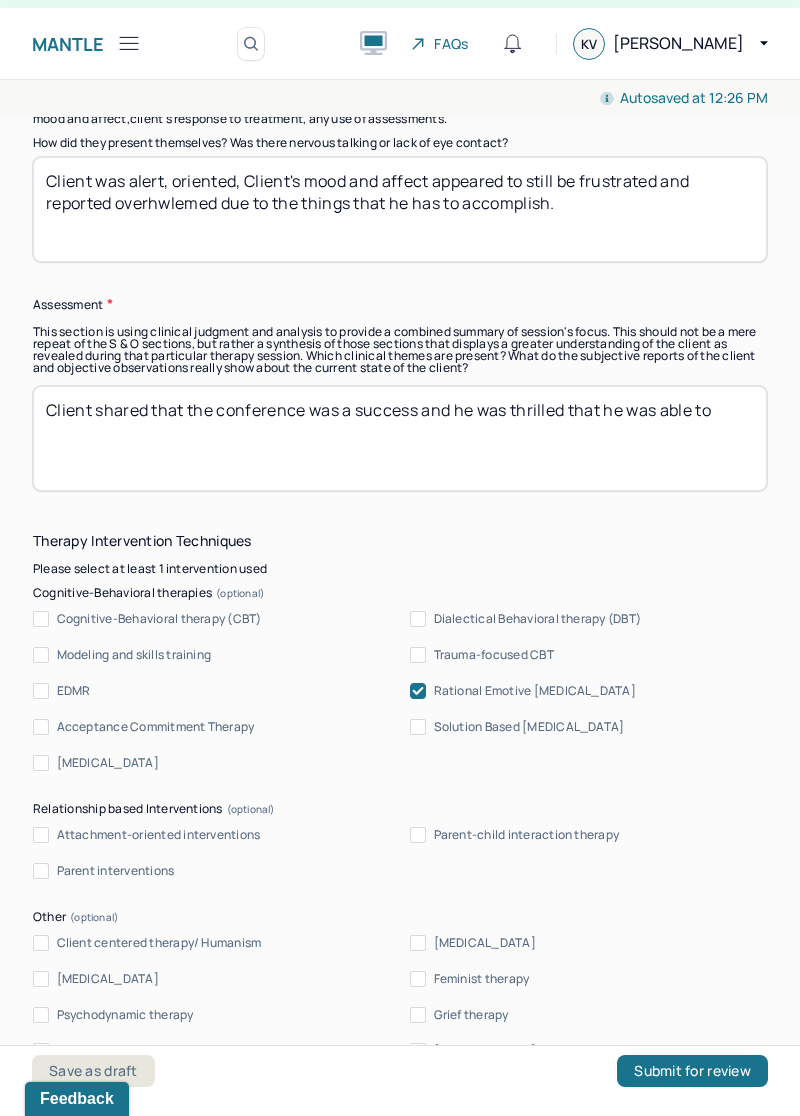 click on "Client shared that he was" at bounding box center (400, 438) 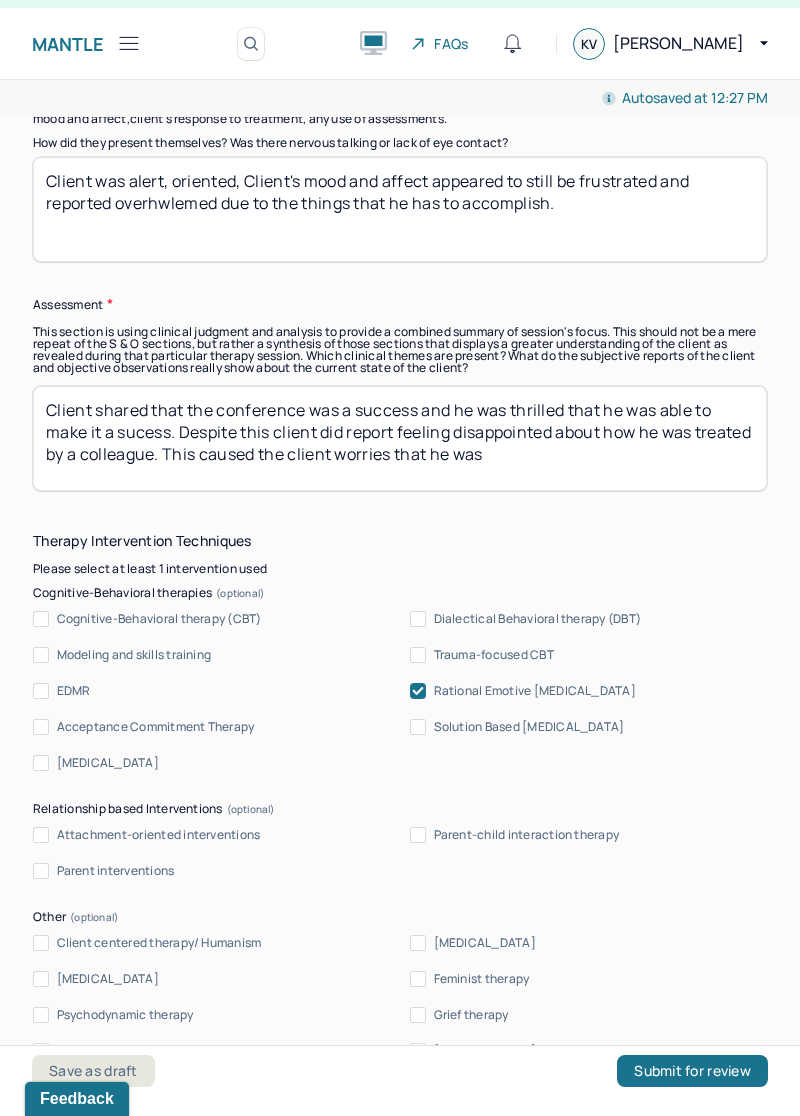 click on "Client shared that the conference was a success and he was thrilled that he was able to make it a sucess. Despite this client" at bounding box center [400, 438] 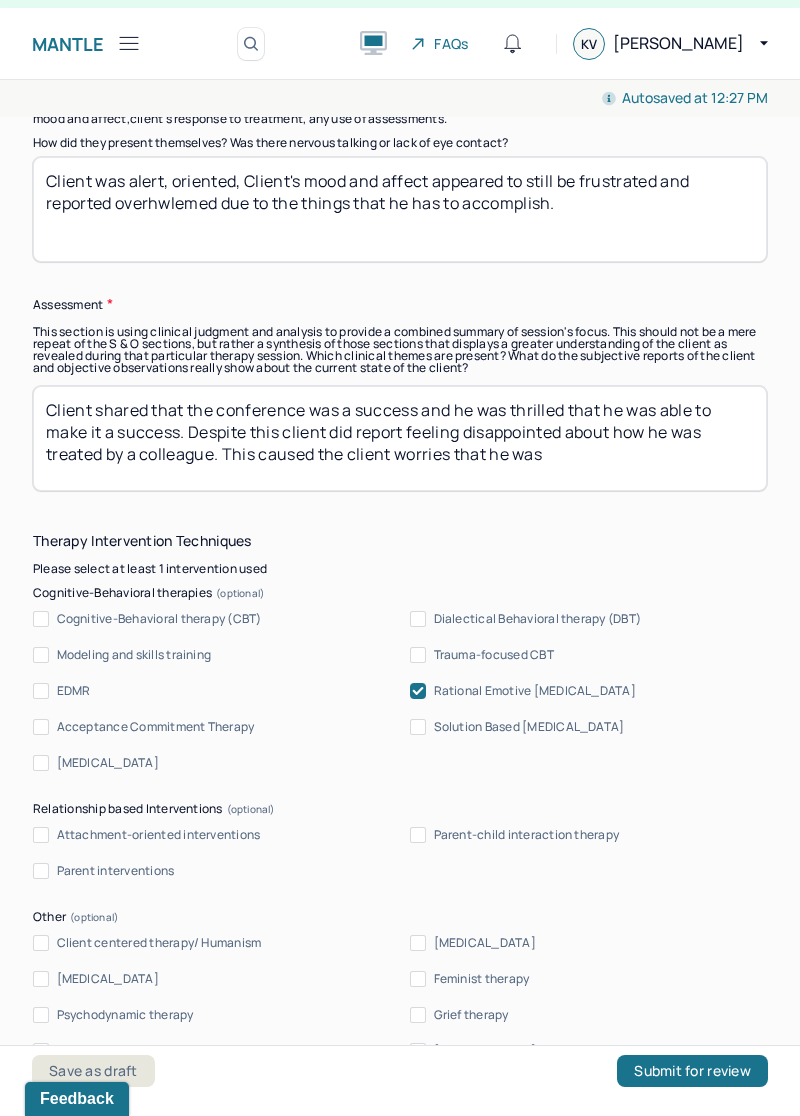 click on "Client shared that the conference was a success and he was thrilled that he was able to make it a sucess. Despite this client" at bounding box center [400, 438] 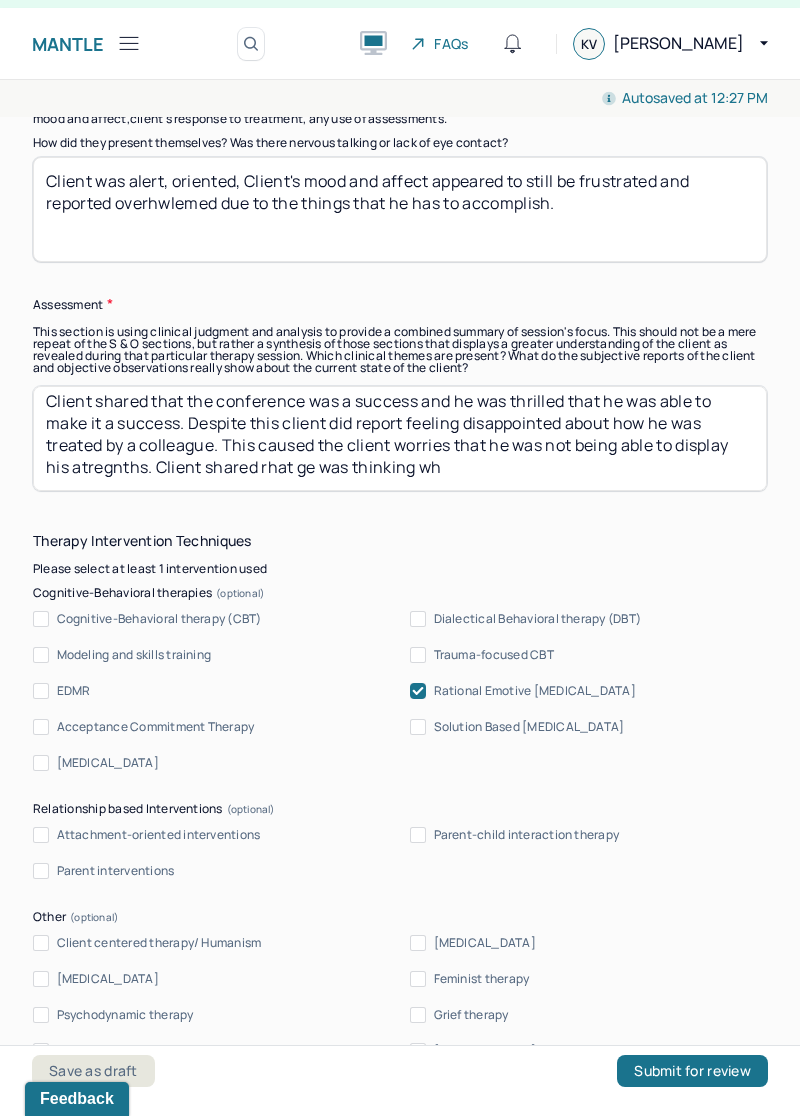 scroll, scrollTop: 33, scrollLeft: 0, axis: vertical 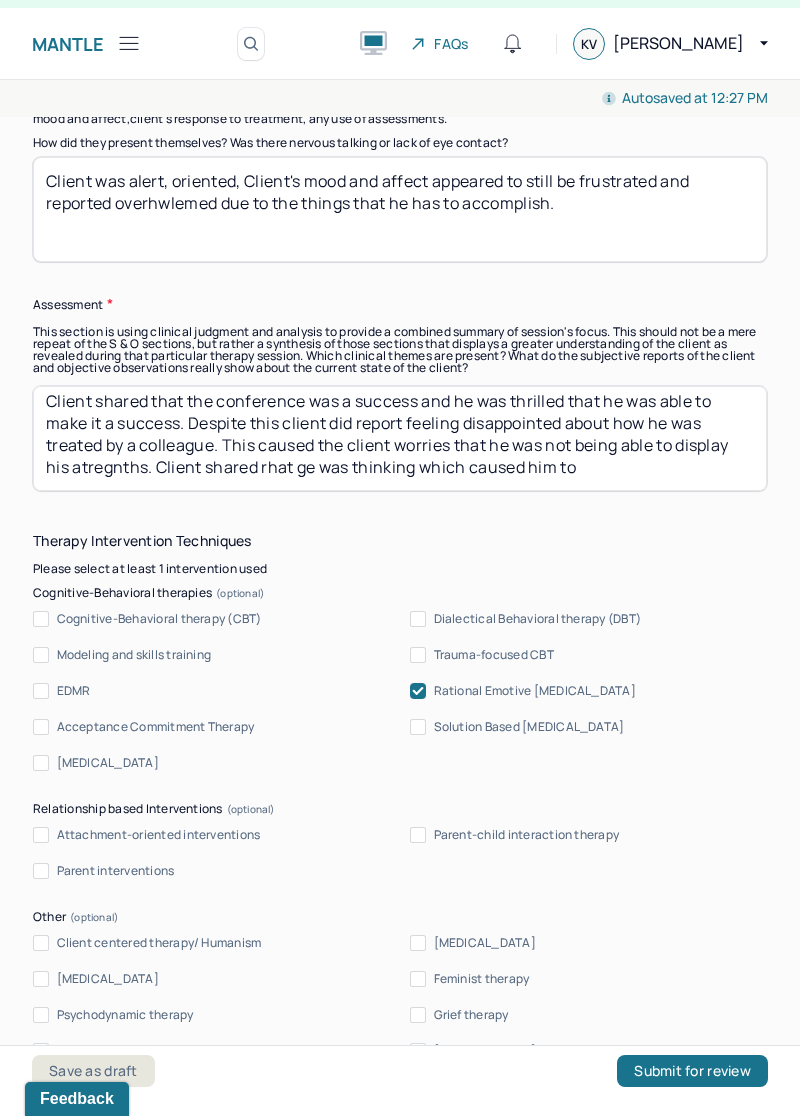 click on "Client shared that the conference was a success and he was thrilled that he was able to make it a success. Despite this client did report feeling disappointed about how he was treated by a colleague. This caused the client worries that he was" at bounding box center (400, 438) 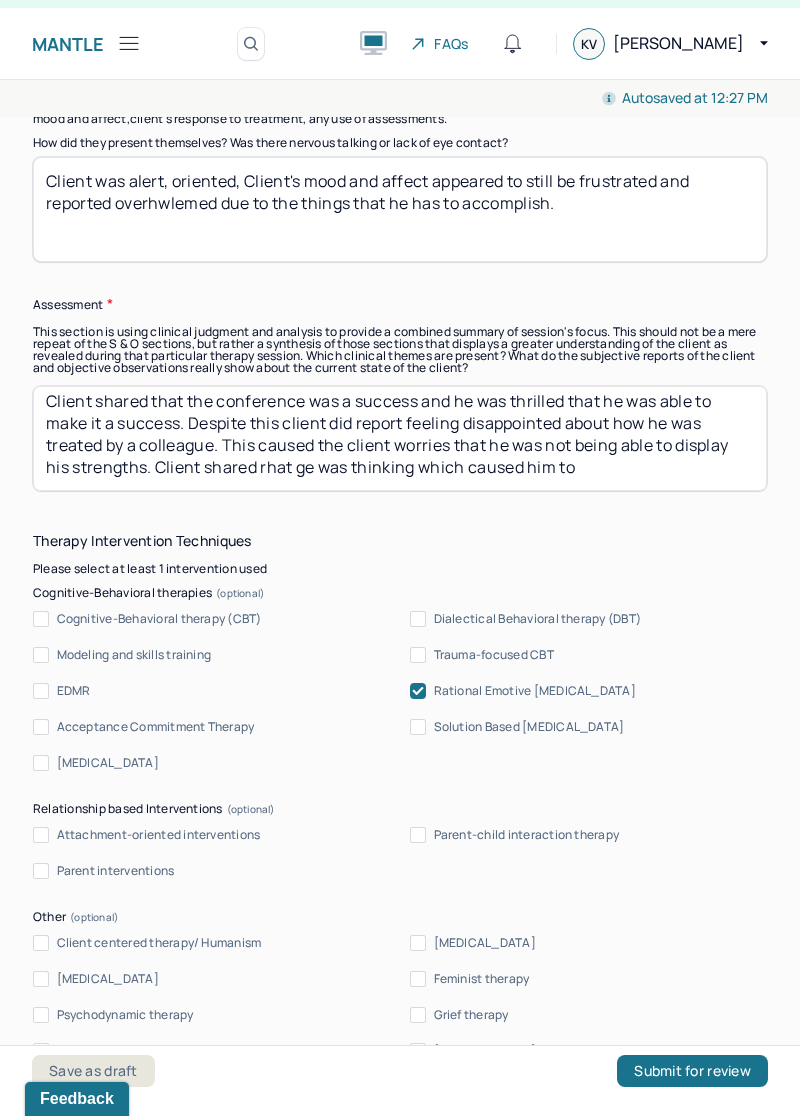 click on "Client shared that the conference was a success and he was thrilled that he was able to make it a success. Despite this client did report feeling disappointed about how he was treated by a colleague. This caused the client worries that he was" at bounding box center (400, 438) 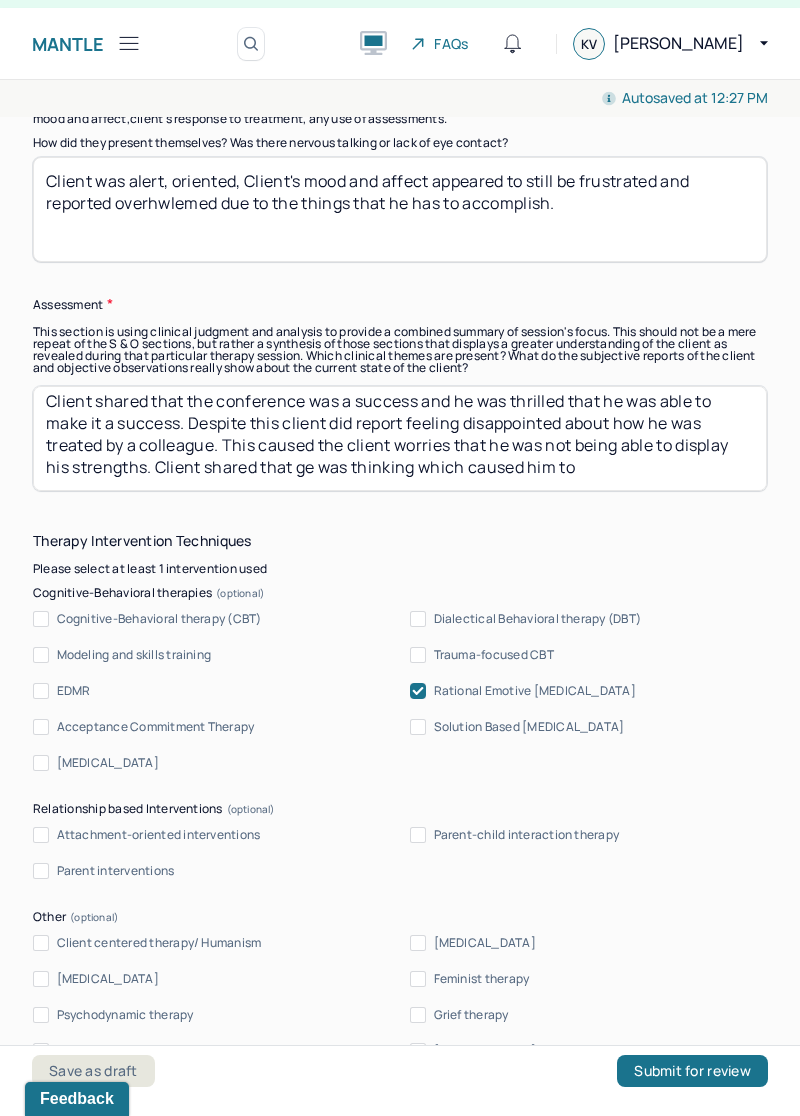 click on "Client shared that the conference was a success and he was thrilled that he was able to make it a success. Despite this client did report feeling disappointed about how he was treated by a colleague. This caused the client worries that he was" at bounding box center [400, 438] 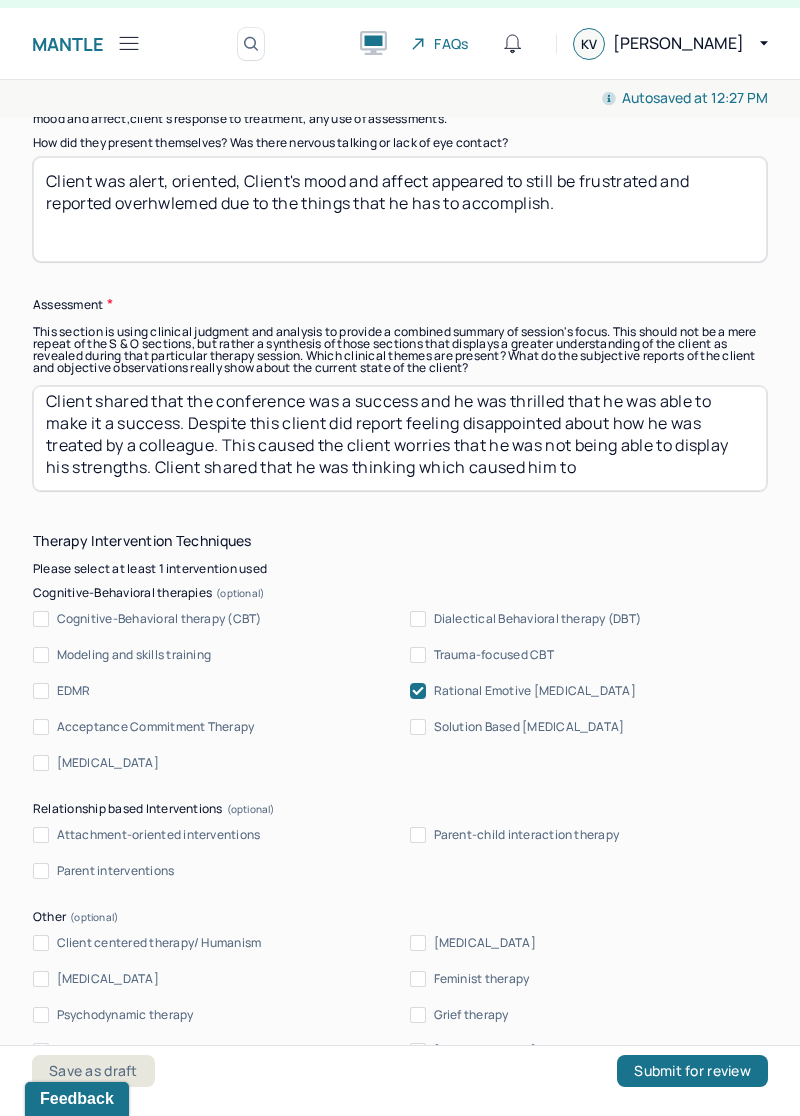 click on "Client shared that the conference was a success and he was thrilled that he was able to make it a success. Despite this client did report feeling disappointed about how he was treated by a colleague. This caused the client worries that he was" at bounding box center (400, 438) 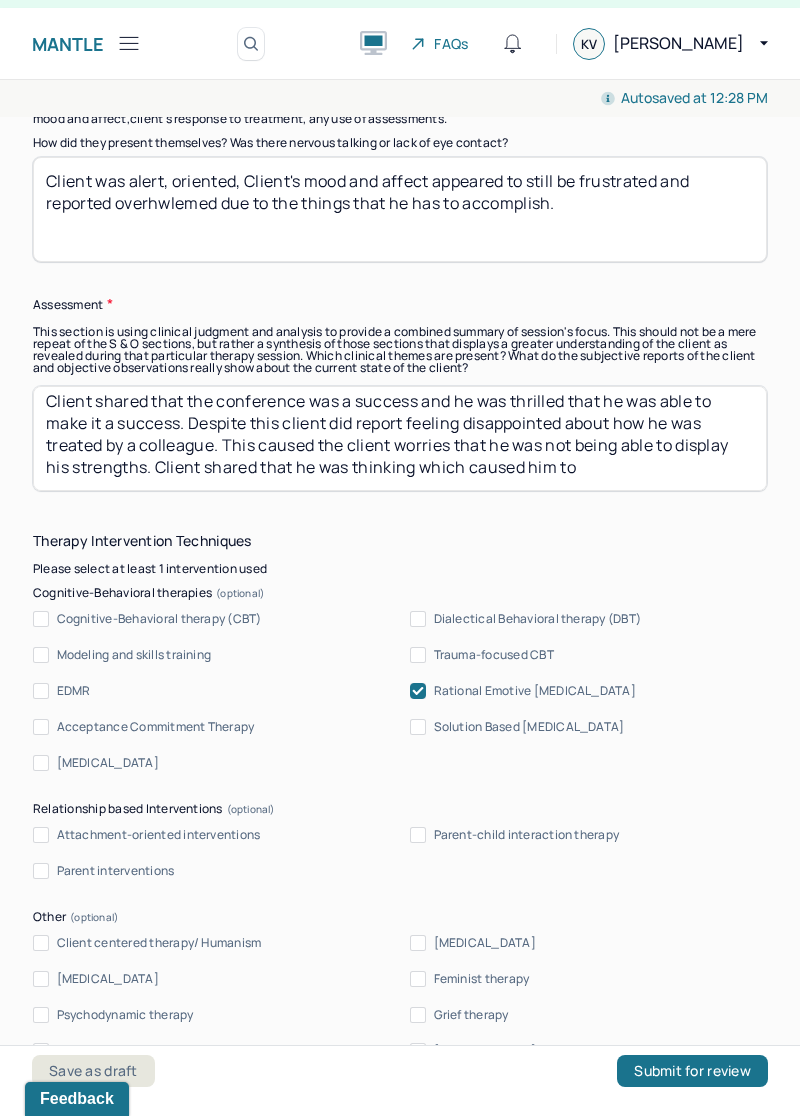 click on "Client shared that the conference was a success and he was thrilled that he was able to make it a success. Despite this client did report feeling disappointed about how he was treated by a colleague. This caused the client worries that he was not being able to display his strengths. Client shared that he was thinking which caused him to" at bounding box center [400, 438] 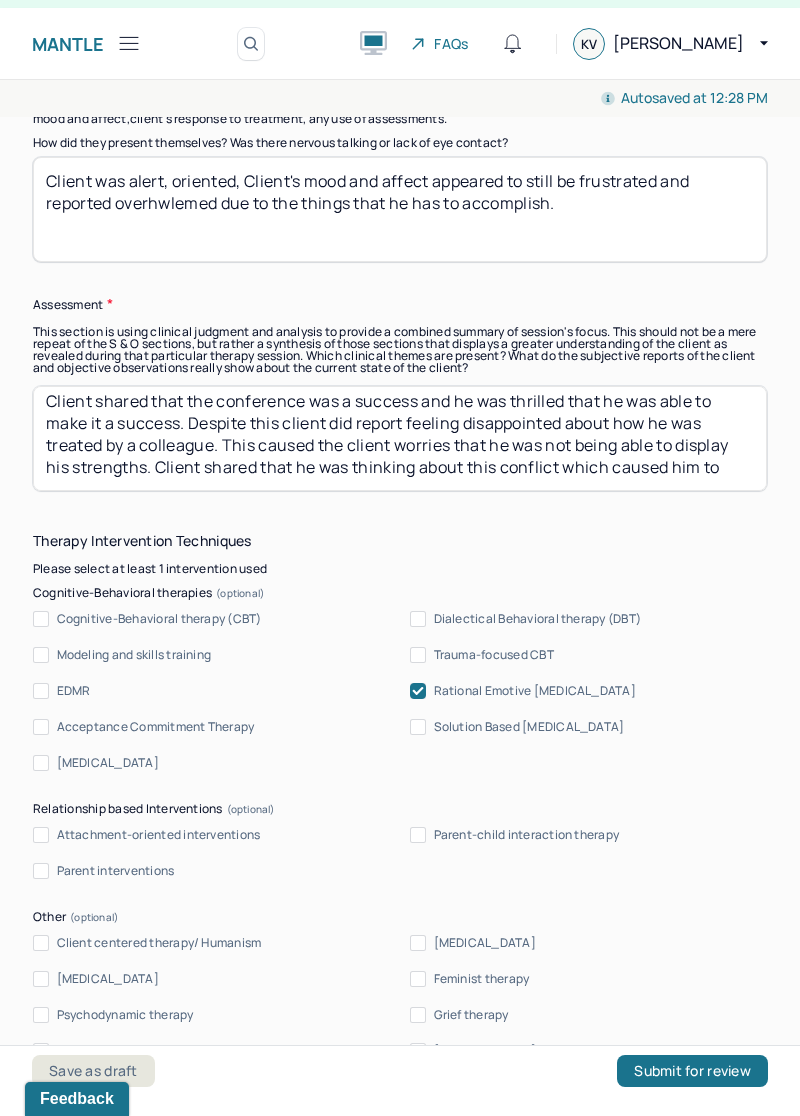click on "Client shared that the conference was a success and he was thrilled that he was able to make it a success. Despite this client did report feeling disappointed about how he was treated by a colleague. This caused the client worries that he was not being able to display his strengths. Client shared that he was thinking which caused him to" at bounding box center (400, 438) 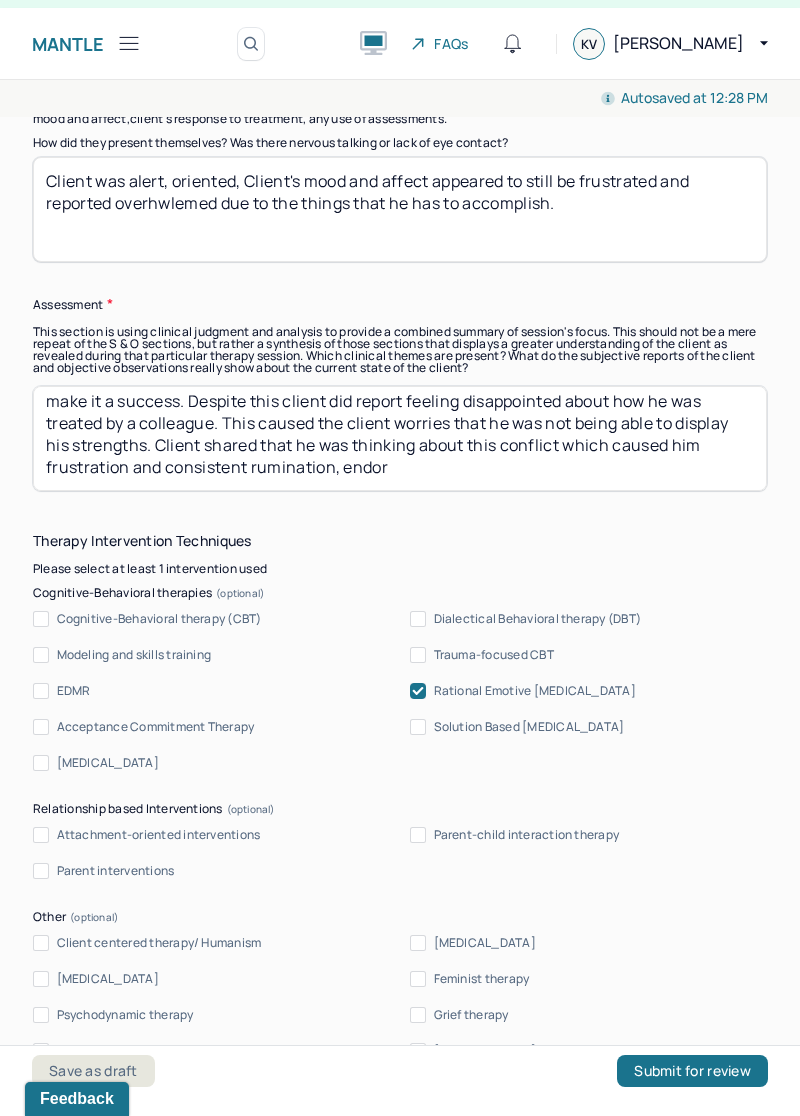 scroll, scrollTop: 58, scrollLeft: 0, axis: vertical 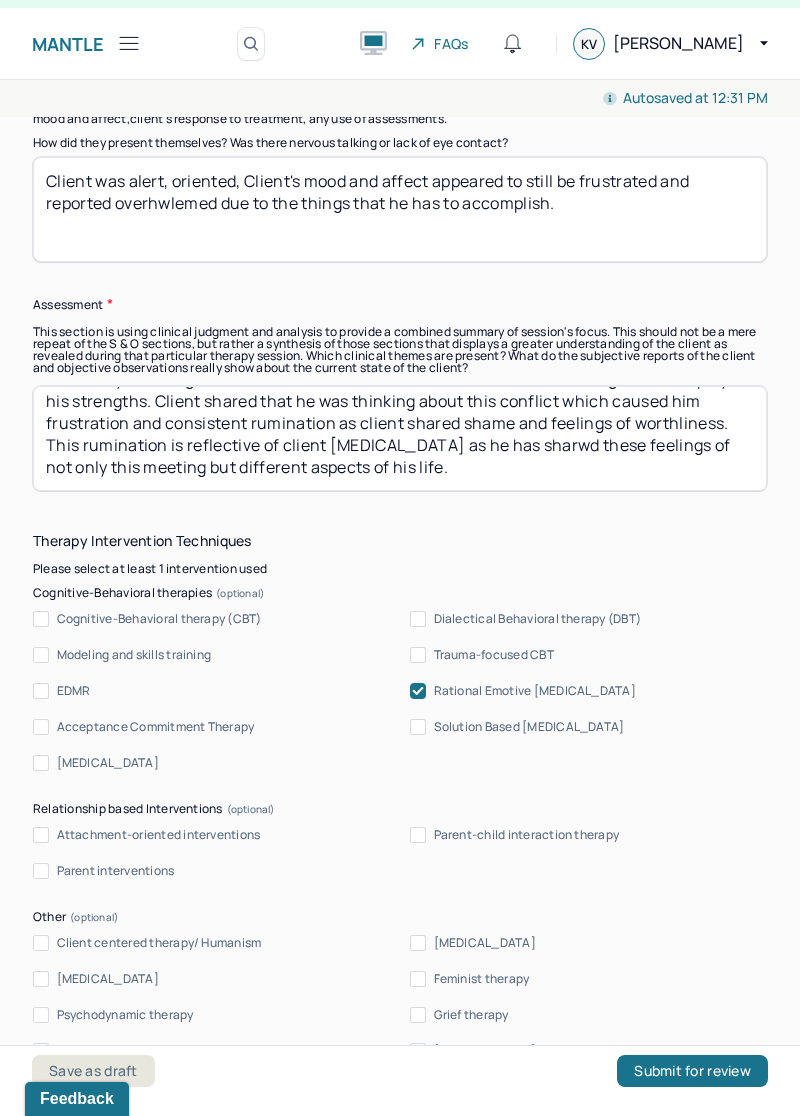 click on "Client shared that the conference was a success and he was thrilled that he was able to make it a success. Despite this client did report feeling disappointed about how he was treated by a colleague. This caused the client worries that he was not being able to display his strengths. Client shared that he was thinking about this conflict which caused him frustration and consistent rumination as client shared shame and feelings of worthliness. This rumination is reflective of client" at bounding box center [400, 438] 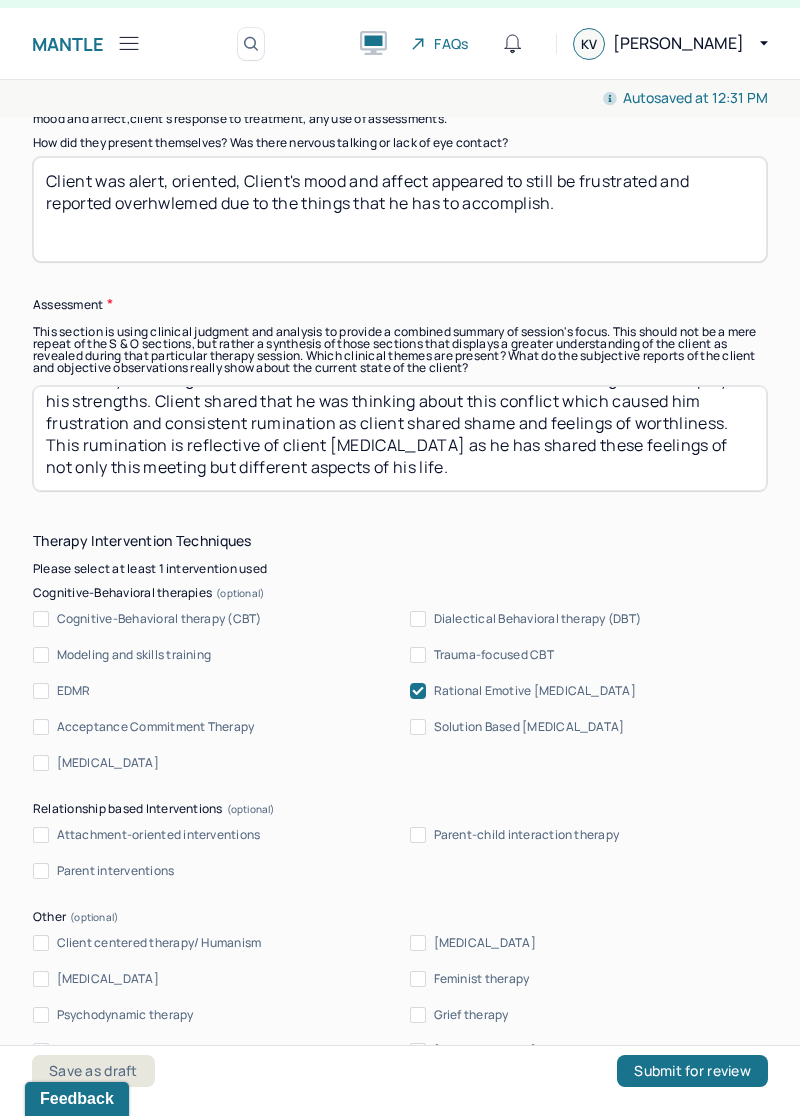 click on "Client shared that the conference was a success and he was thrilled that he was able to make it a success. Despite this client did report feeling disappointed about how he was treated by a colleague. This caused the client worries that he was not being able to display his strengths. Client shared that he was thinking about this conflict which caused him frustration and consistent rumination as client shared shame and feelings of worthliness. This rumination is reflective of client [MEDICAL_DATA] as he has sharwd these feelings of not only this meeting but different aspects of his life." at bounding box center (400, 438) 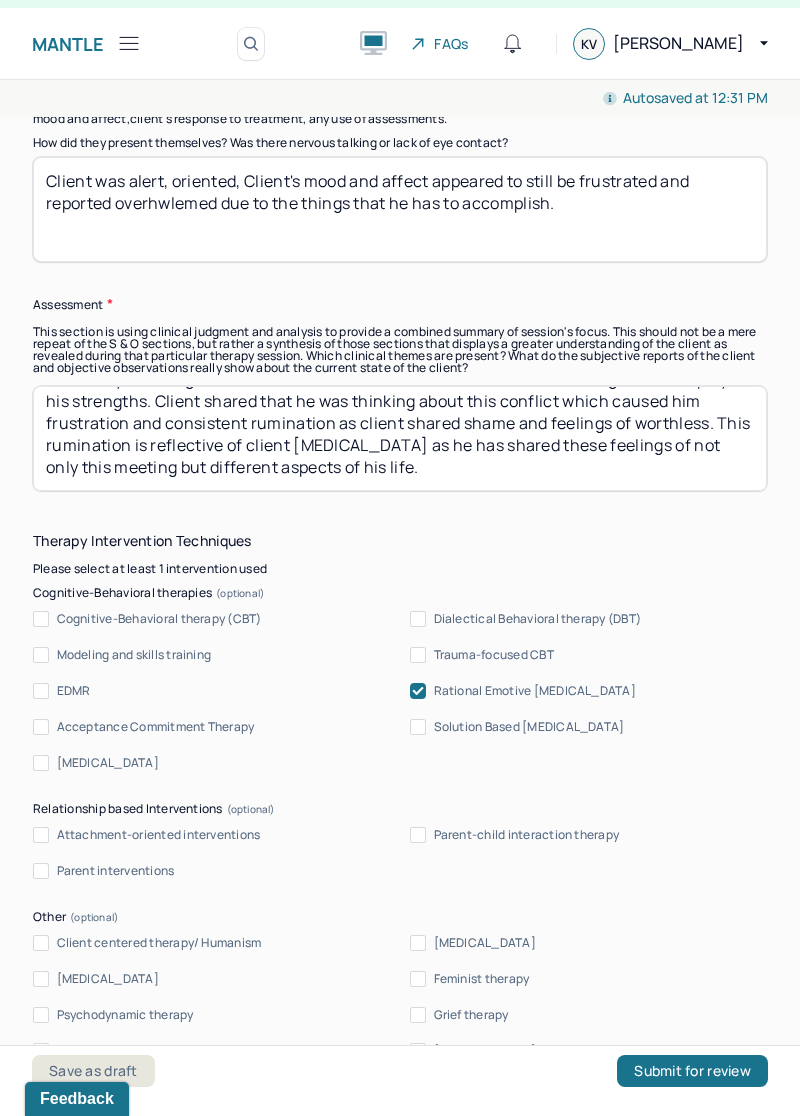 click on "Client shared that the conference was a success and he was thrilled that he was able to make it a success. Despite this client did report feeling disappointed about how he was treated by a colleague. This caused the client worries that he was not being able to display his strengths. Client shared that he was thinking about this conflict which caused him frustration and consistent rumination as client shared shame and feelings of worthliness. This rumination is reflective of client [MEDICAL_DATA] as he has sharwd these feelings of not only this meeting but different aspects of his life." at bounding box center (400, 438) 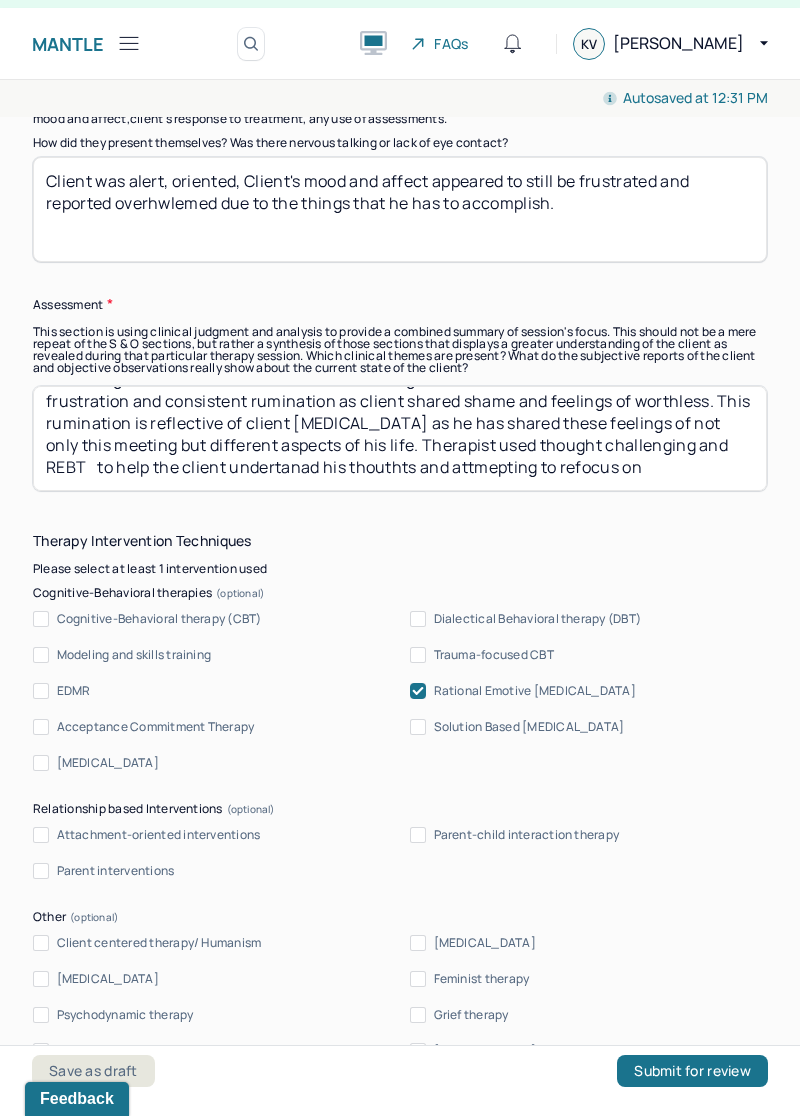 scroll, scrollTop: 158, scrollLeft: 0, axis: vertical 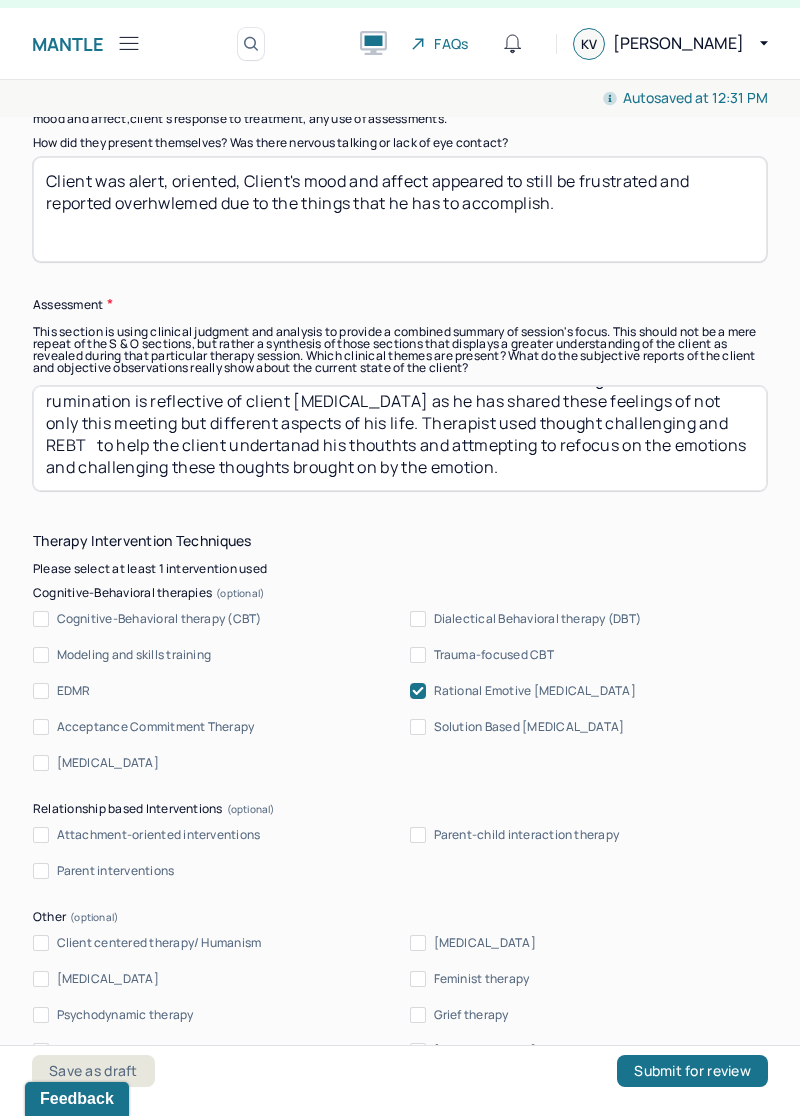 click on "Client shared that the conference was a success and he was thrilled that he was able to make it a success. Despite this client did report feeling disappointed about how he was treated by a colleague. This caused the client worries that he was not being able to display his strengths. Client shared that he was thinking about this conflict which caused him frustration and consistent rumination as client shared shame and feelings of worthless. This rumination is reflective of client [MEDICAL_DATA] as he has shared these feelings of not only this meeting but different aspects of his life. Therapist used thought challenging and" at bounding box center (400, 438) 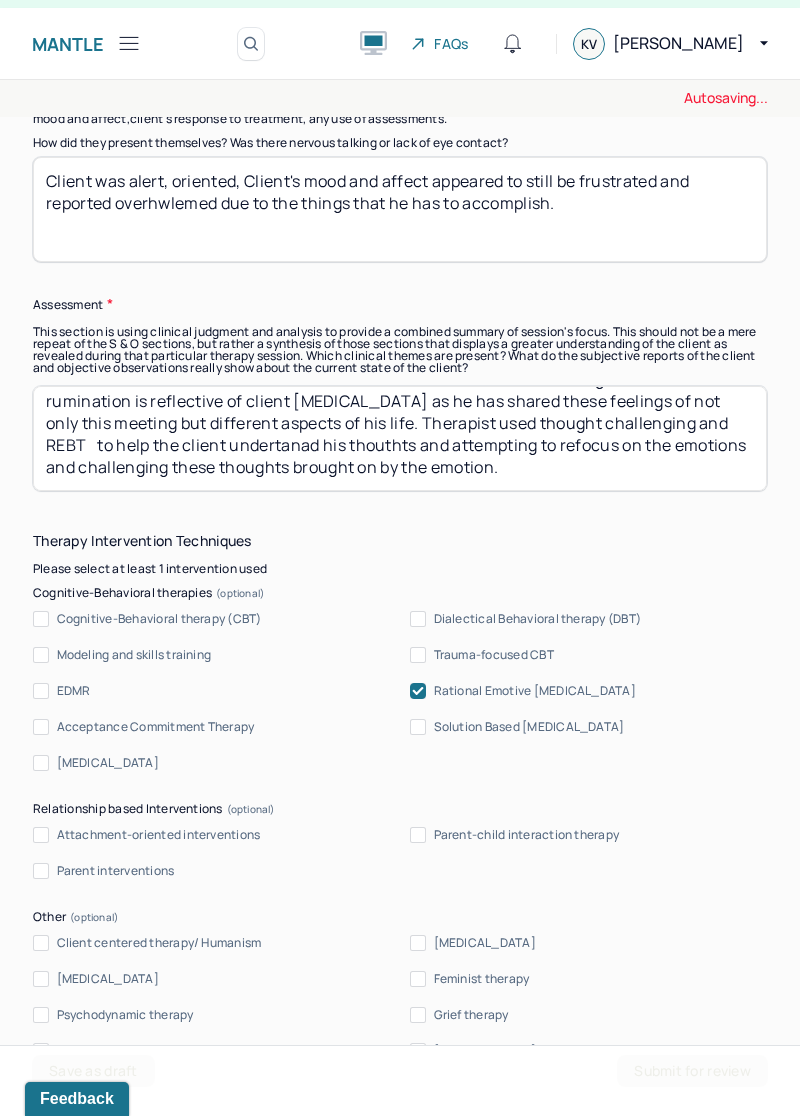 click on "Client shared that the conference was a success and he was thrilled that he was able to make it a success. Despite this client did report feeling disappointed about how he was treated by a colleague. This caused the client worries that he was not being able to display his strengths. Client shared that he was thinking about this conflict which caused him frustration and consistent rumination as client shared shame and feelings of worthless. This rumination is reflective of client [MEDICAL_DATA] as he has shared these feelings of not only this meeting but different aspects of his life. Therapist used thought challenging and" at bounding box center [400, 438] 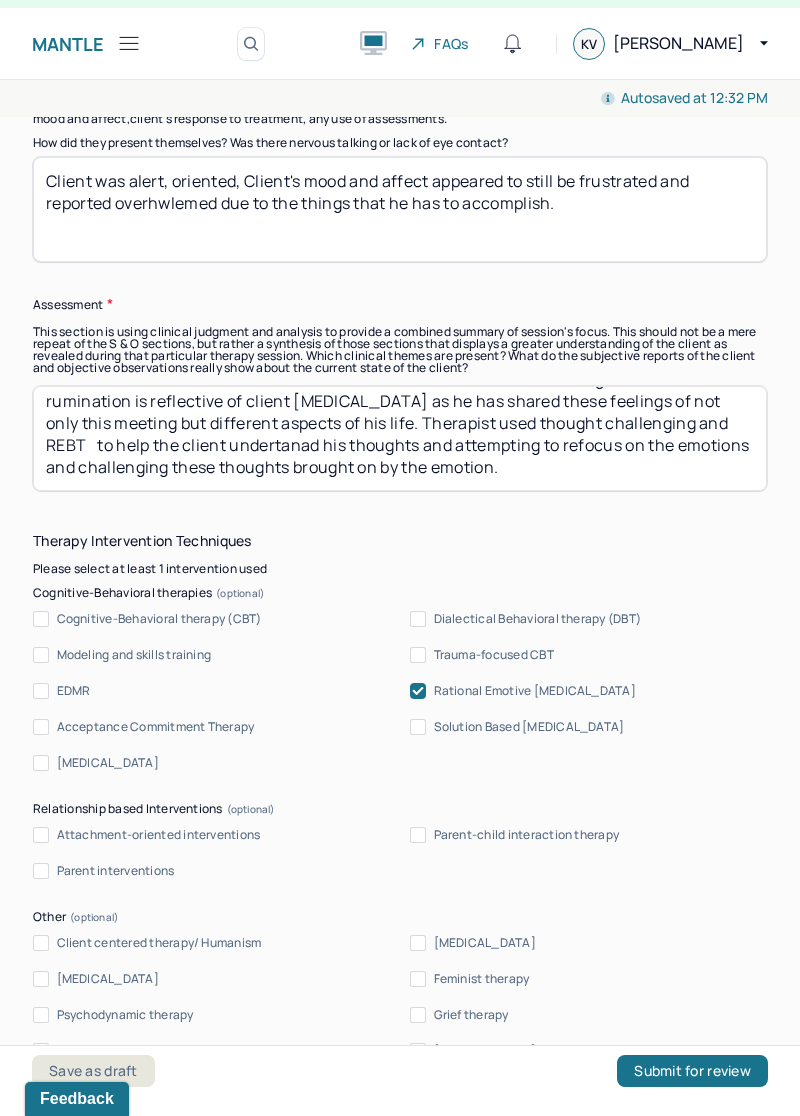 click on "Client shared that the conference was a success and he was thrilled that he was able to make it a success. Despite this client did report feeling disappointed about how he was treated by a colleague. This caused the client worries that he was not being able to display his strengths. Client shared that he was thinking about this conflict which caused him frustration and consistent rumination as client shared shame and feelings of worthless. This rumination is reflective of client [MEDICAL_DATA] as he has shared these feelings of not only this meeting but different aspects of his life. Therapist used thought challenging and REBT	 to help the client undertanad his thouthts and attmepting to refocus on the emotions and challenging these thoughts brought on by the emotion." at bounding box center [400, 438] 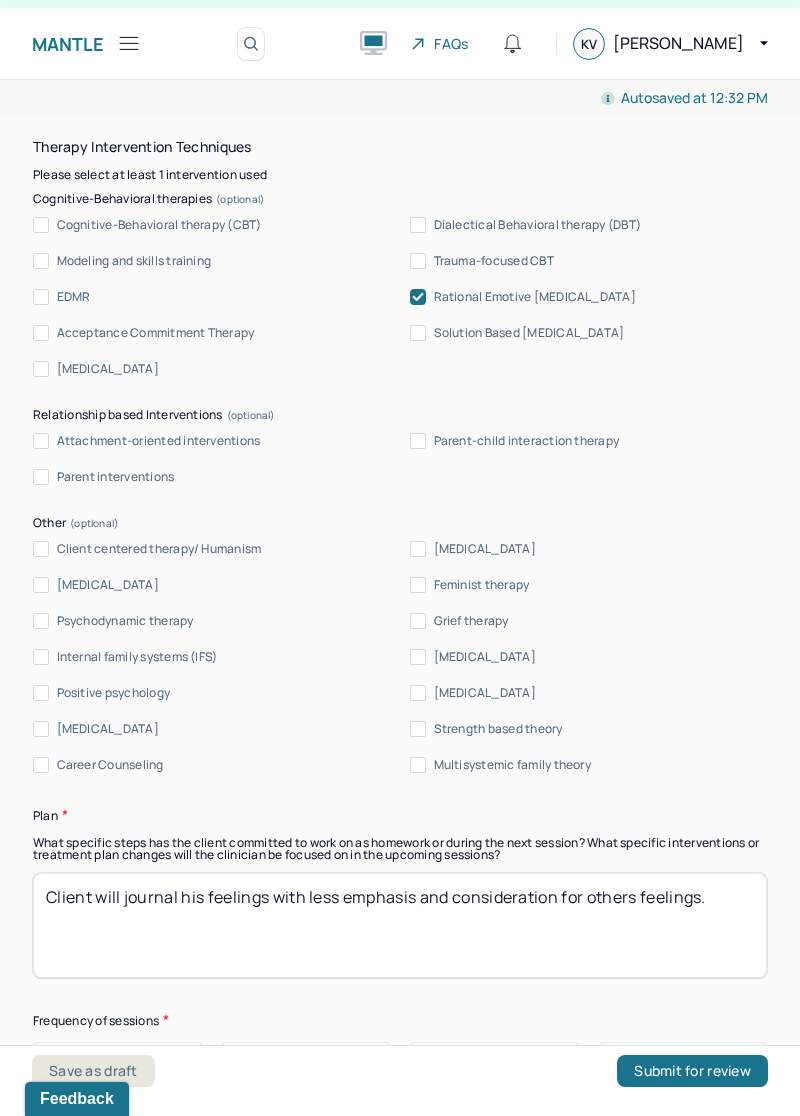 scroll, scrollTop: 2213, scrollLeft: 0, axis: vertical 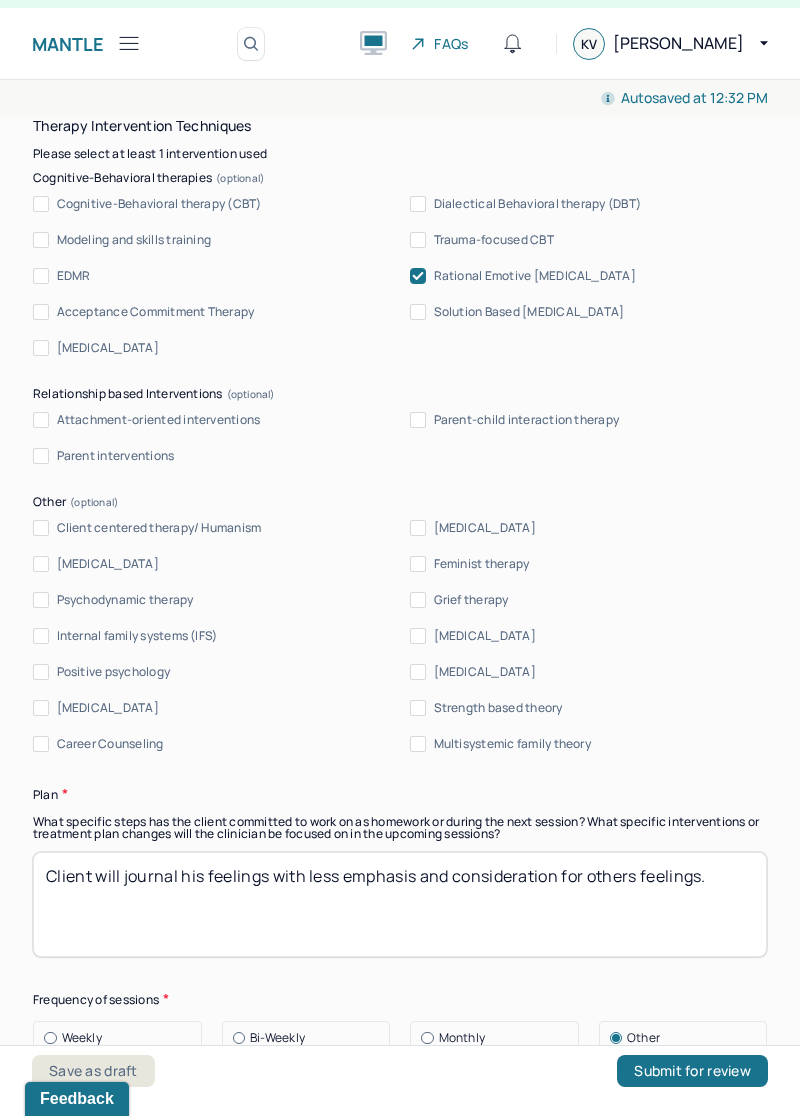 type on "Client shared that the conference was a success and he was thrilled that he was able to make it a success. Despite this client did report feeling disappointed about how he was treated by a colleague. This caused the client worries that he was not being able to display his strengths. Client shared that he was thinking about this conflict which caused him frustration and consistent rumination as client shared shame and feelings of worthless. This rumination is reflective of client [MEDICAL_DATA] as he has shared these feelings of not only this meeting but different aspects of his life. Therapist used thought challenging and REBT	 to help the client understand his thoughts and attempting to refocus on the emotions and challenging these thoughts brought on by the emotion." 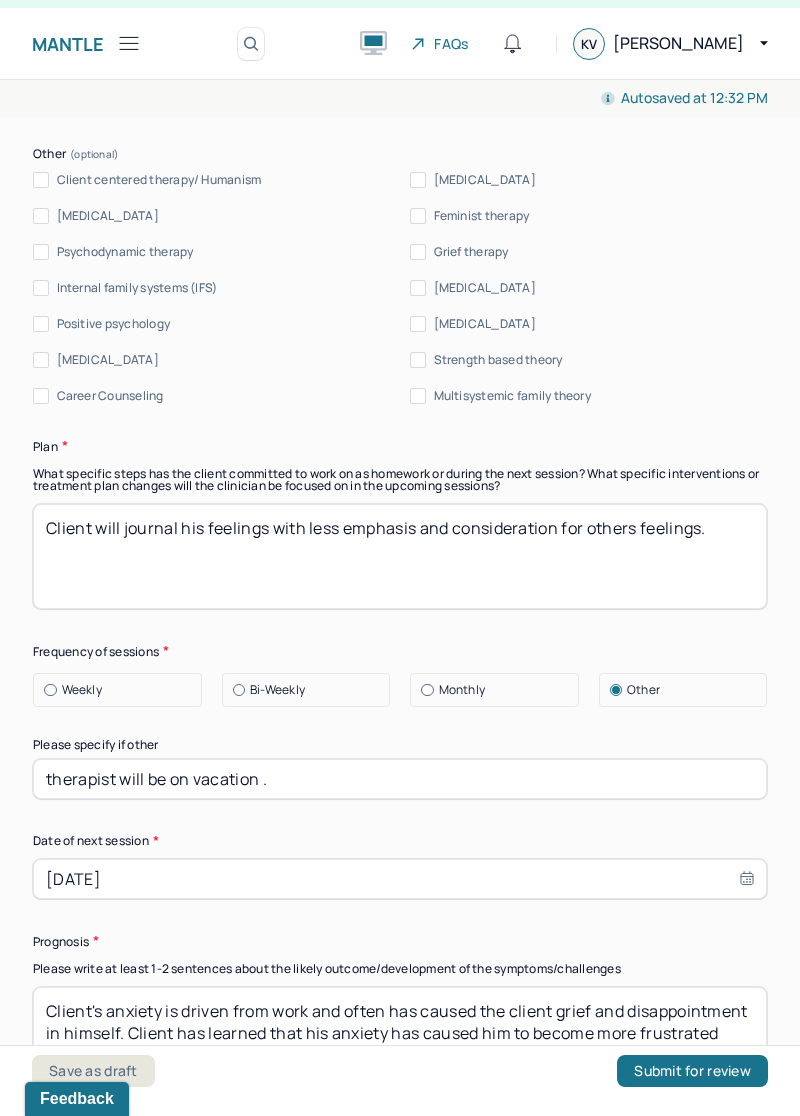 scroll, scrollTop: 2603, scrollLeft: 0, axis: vertical 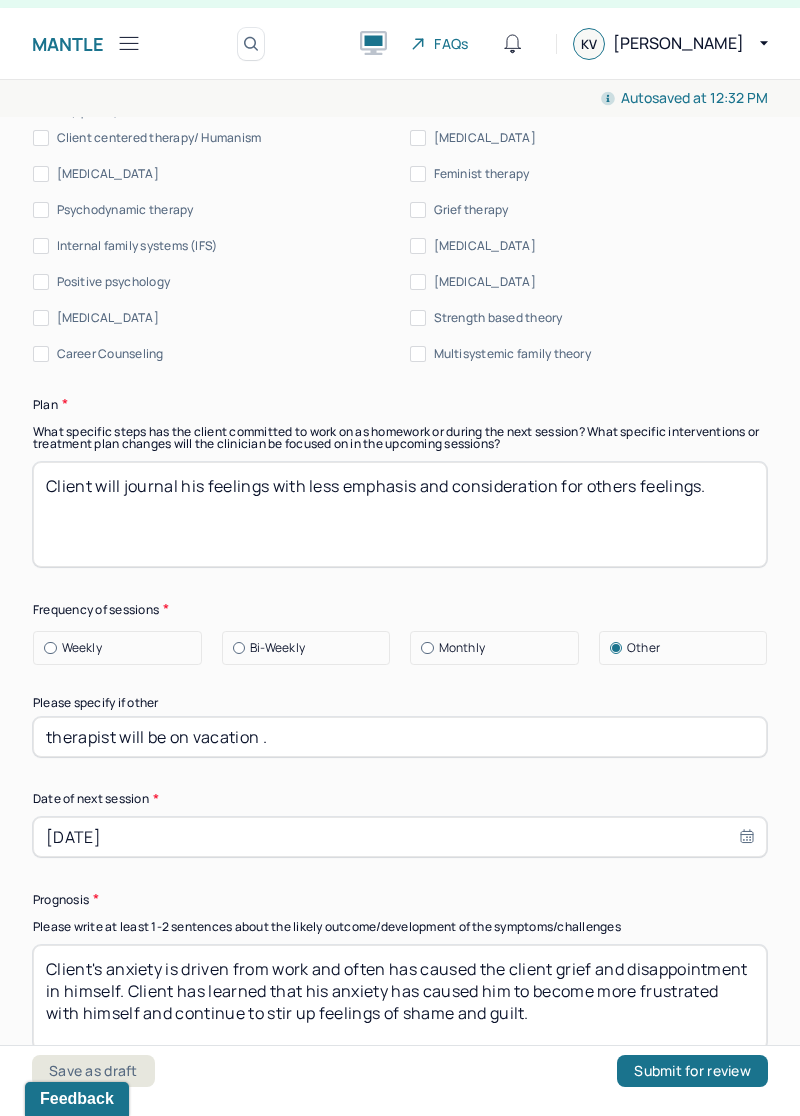 click on "Client will journal his feelings with less emphasis and consideration for others feelings." at bounding box center (400, 514) 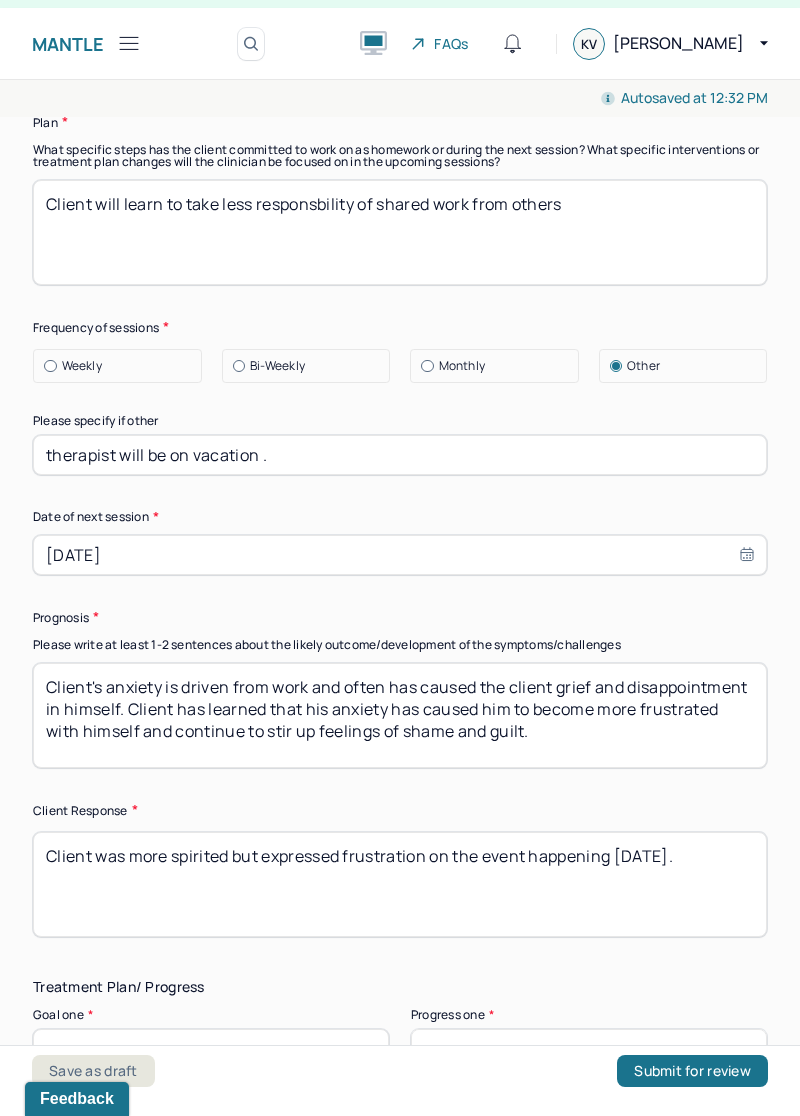 scroll, scrollTop: 2890, scrollLeft: 0, axis: vertical 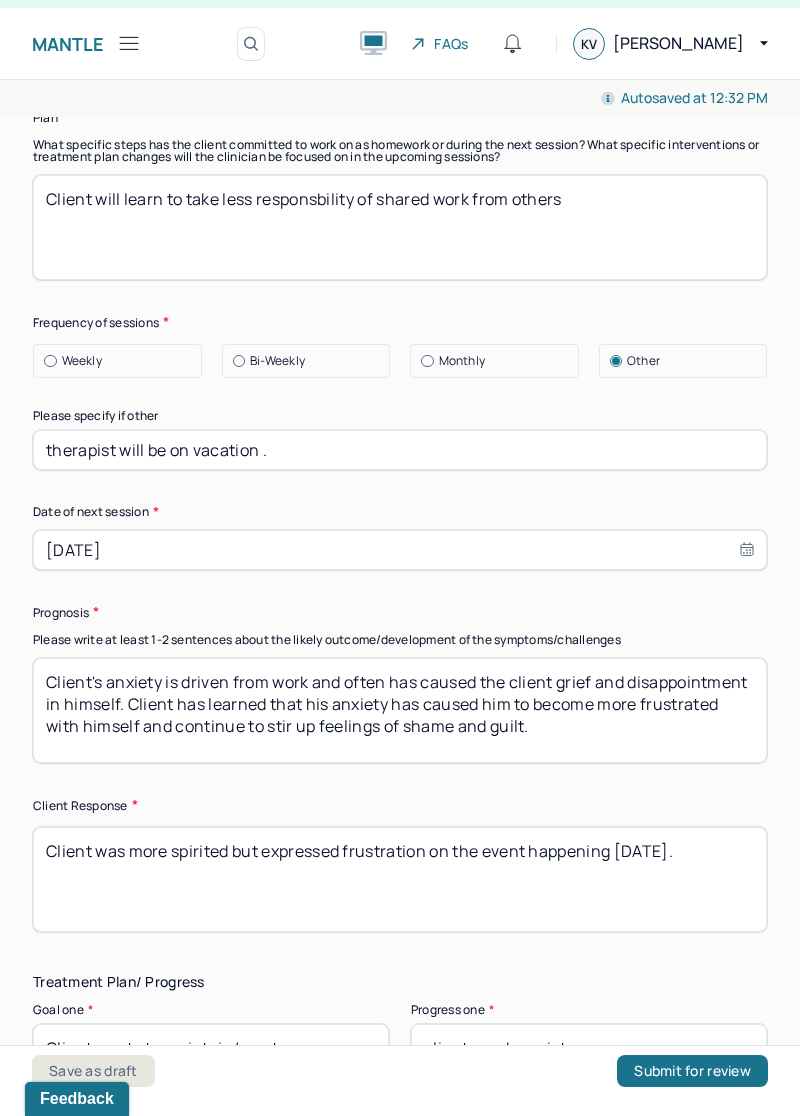 type on "Client will learn to take less responsbility of shared work from others" 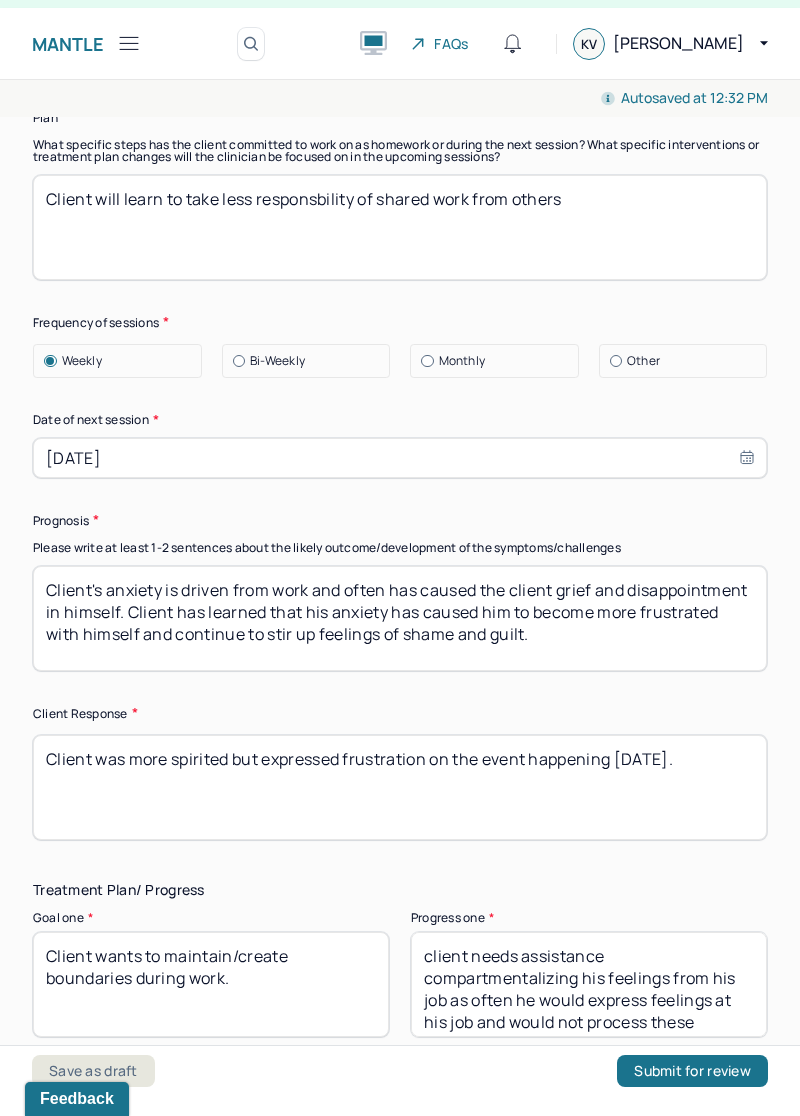 click on "[DATE]" at bounding box center (400, 458) 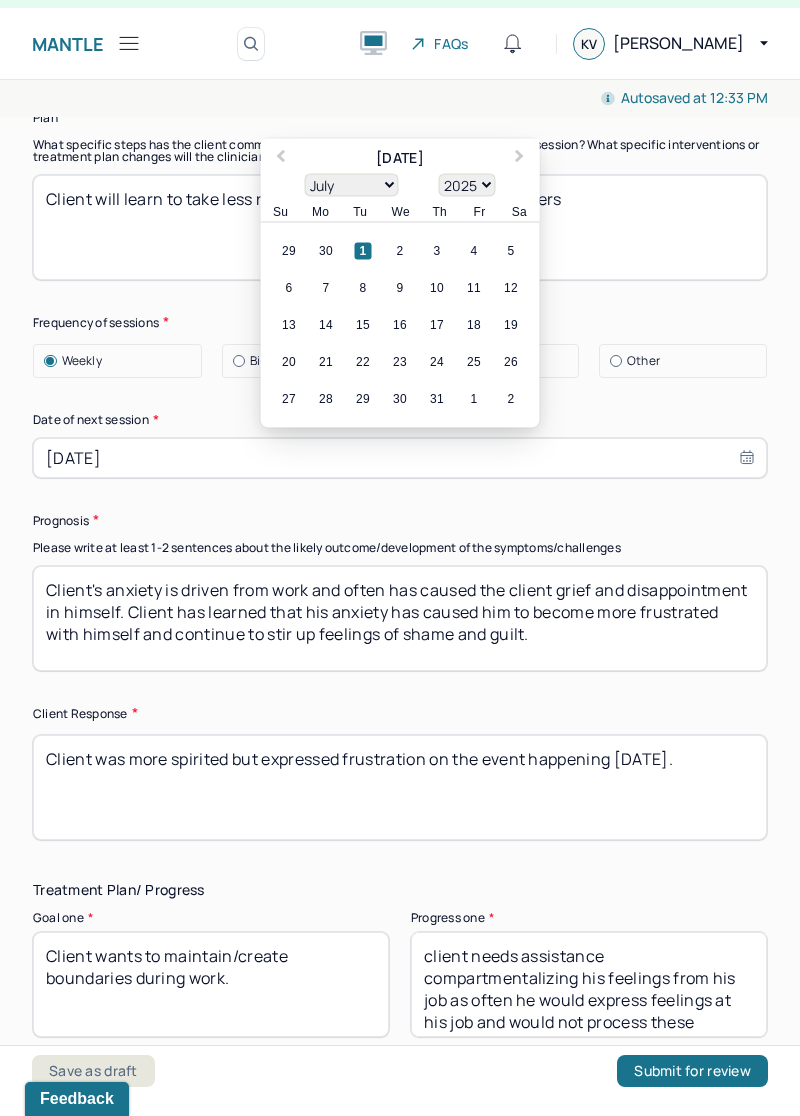 click on "7" at bounding box center (326, 287) 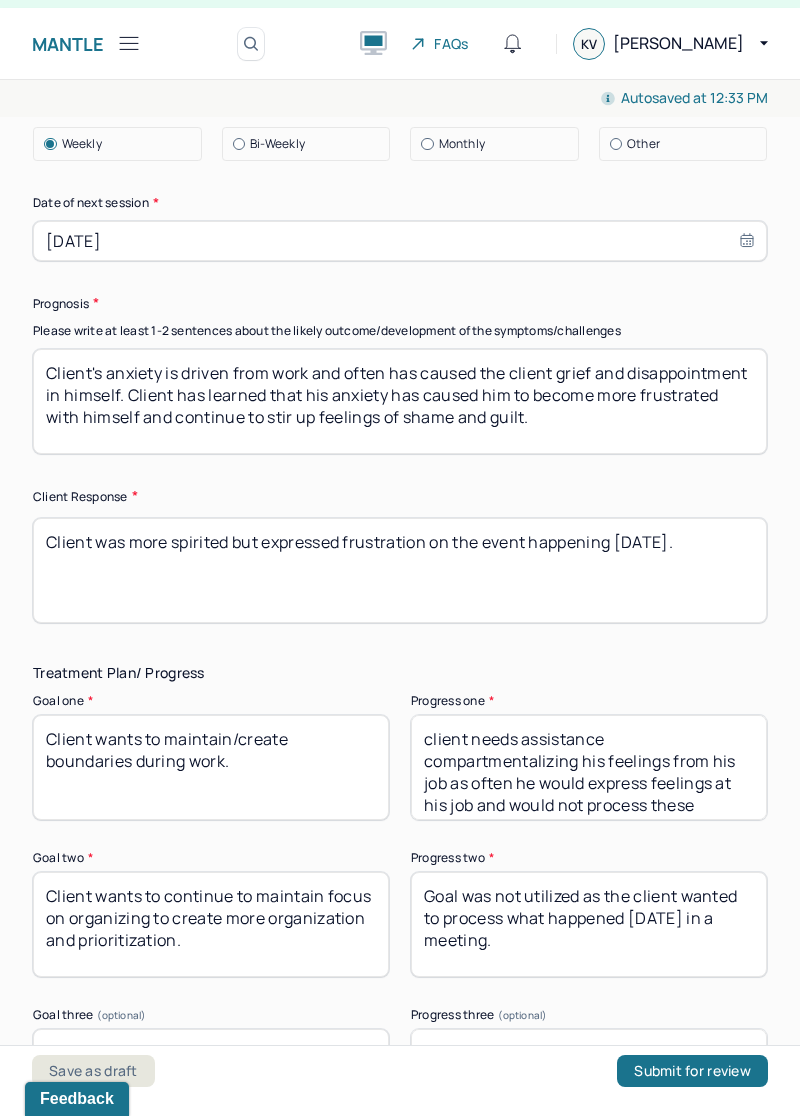 scroll, scrollTop: 3143, scrollLeft: 0, axis: vertical 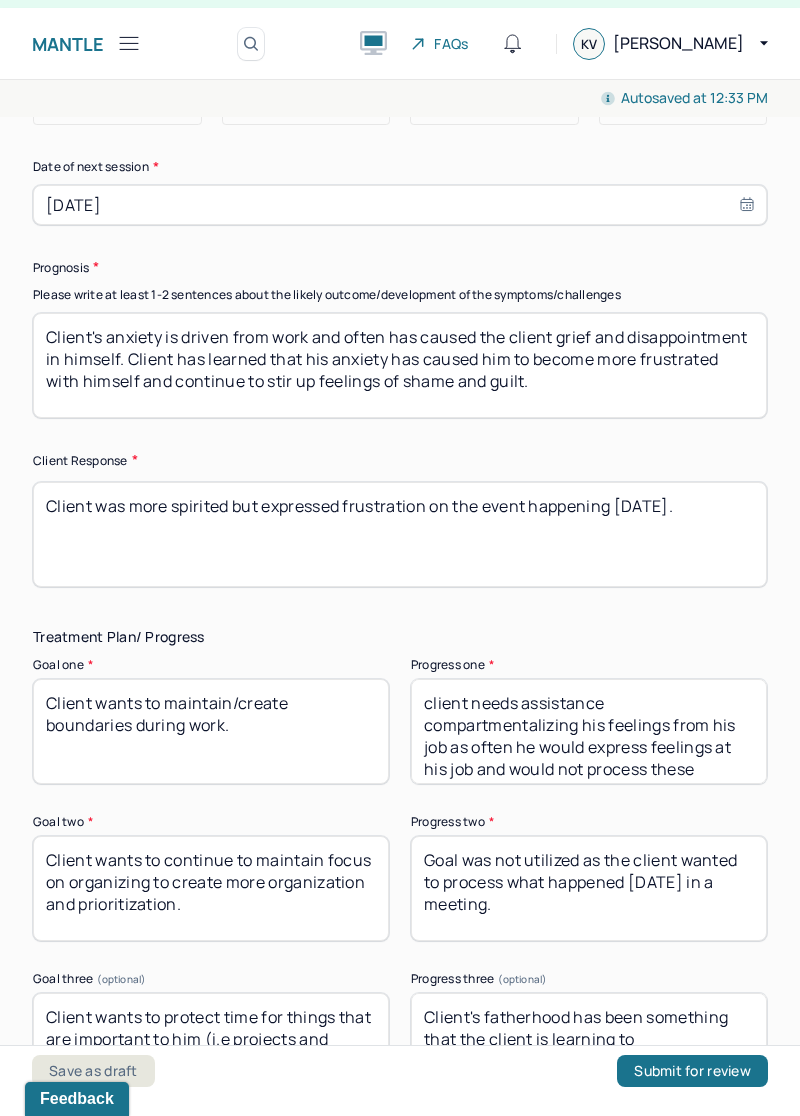 click on "Client's anxiety is driven from work and often has caused the client grief and disappointment in himself. Client has learned that his anxiety has caused him to become more frustrated with himself and continue to stir up feelings of shame and guilt." at bounding box center [400, 365] 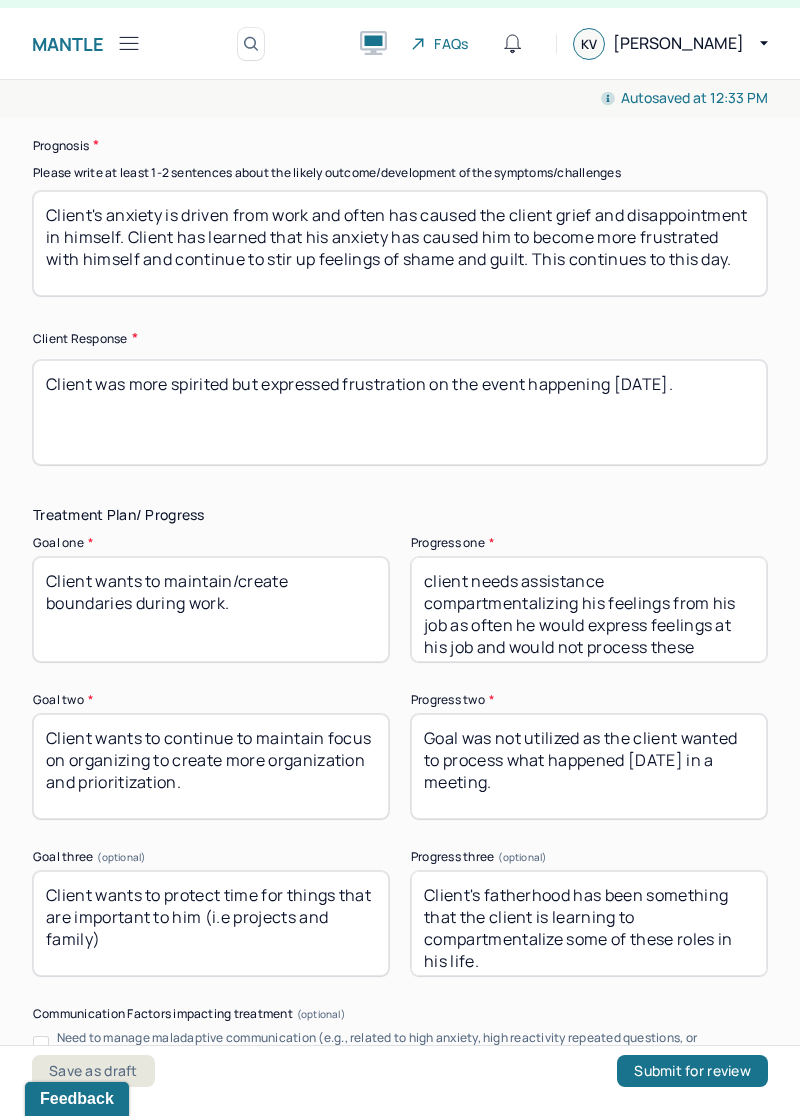 scroll, scrollTop: 3289, scrollLeft: 0, axis: vertical 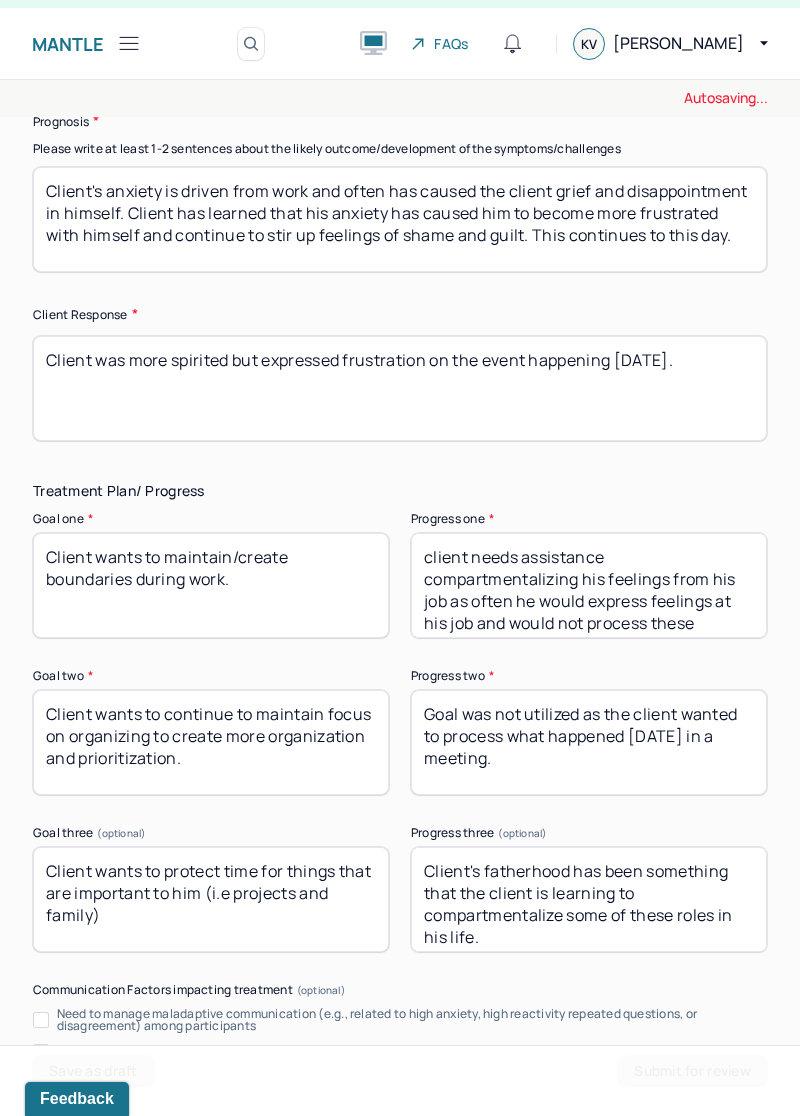 type on "Client's anxiety is driven from work and often has caused the client grief and disappointment in himself. Client has learned that his anxiety has caused him to become more frustrated with himself and continue to stir up feelings of shame and guilt. This continues to this day." 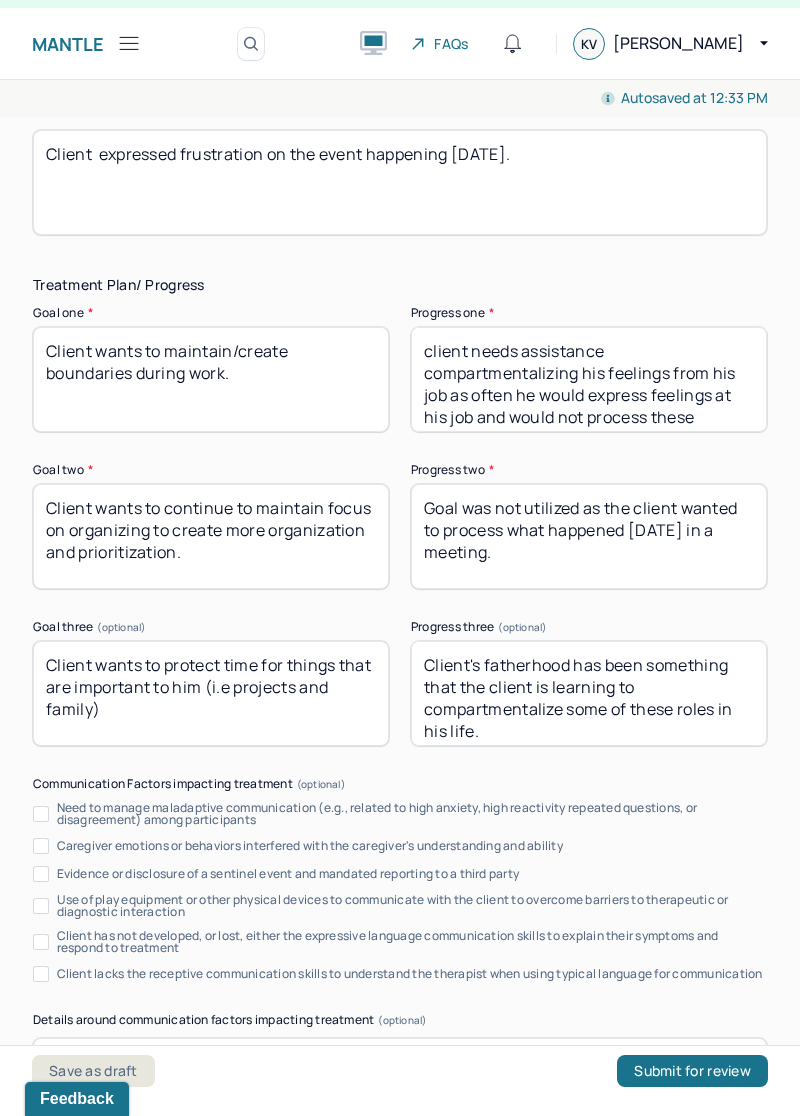 scroll, scrollTop: 3503, scrollLeft: 0, axis: vertical 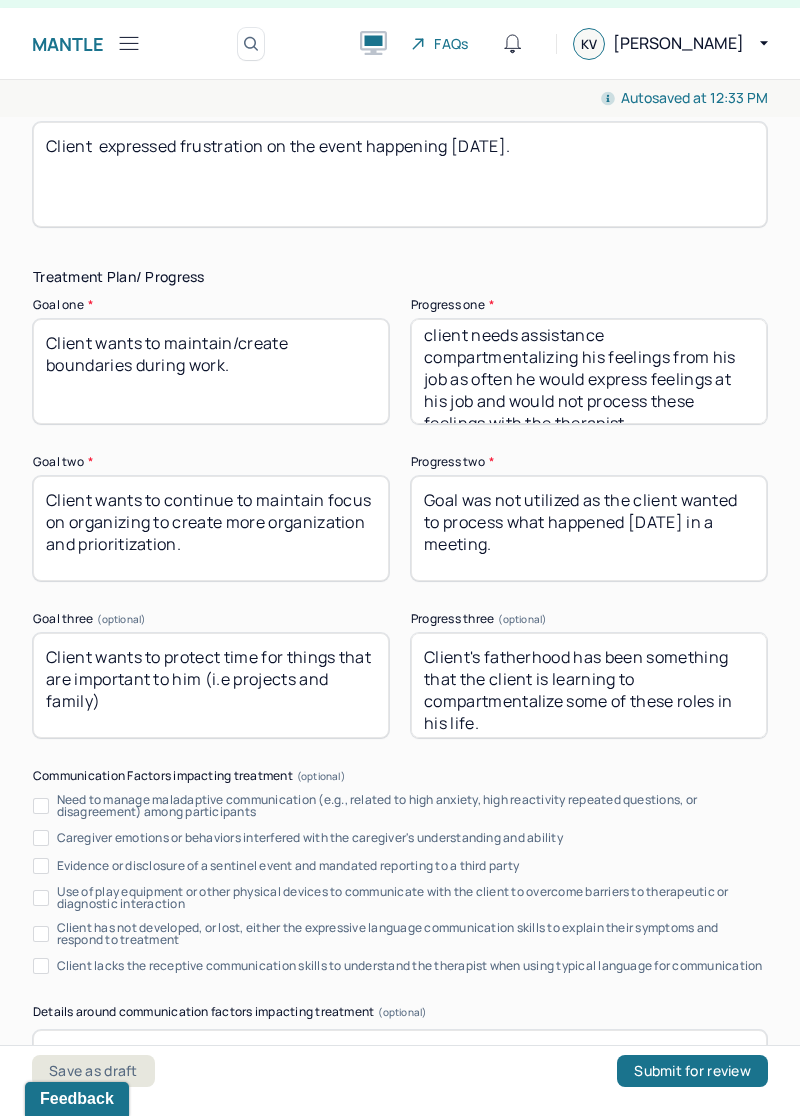 type on "Client  expressed frustration on the event happening [DATE]." 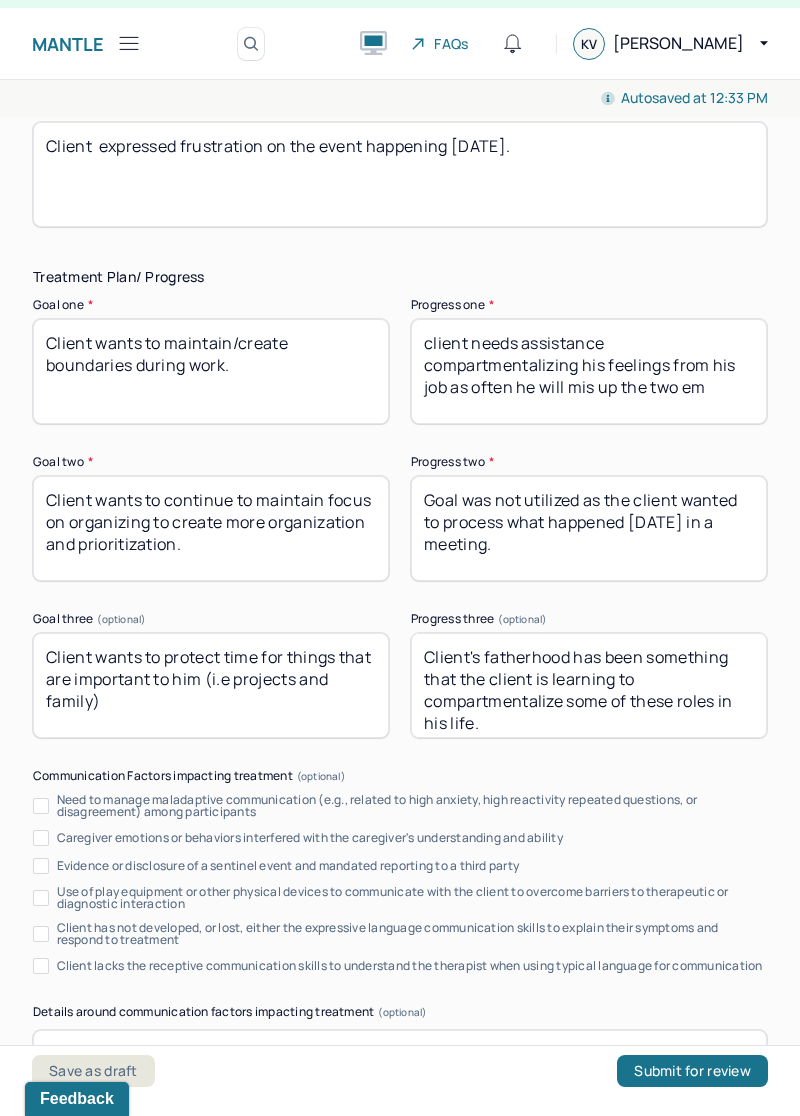 scroll, scrollTop: 8, scrollLeft: 0, axis: vertical 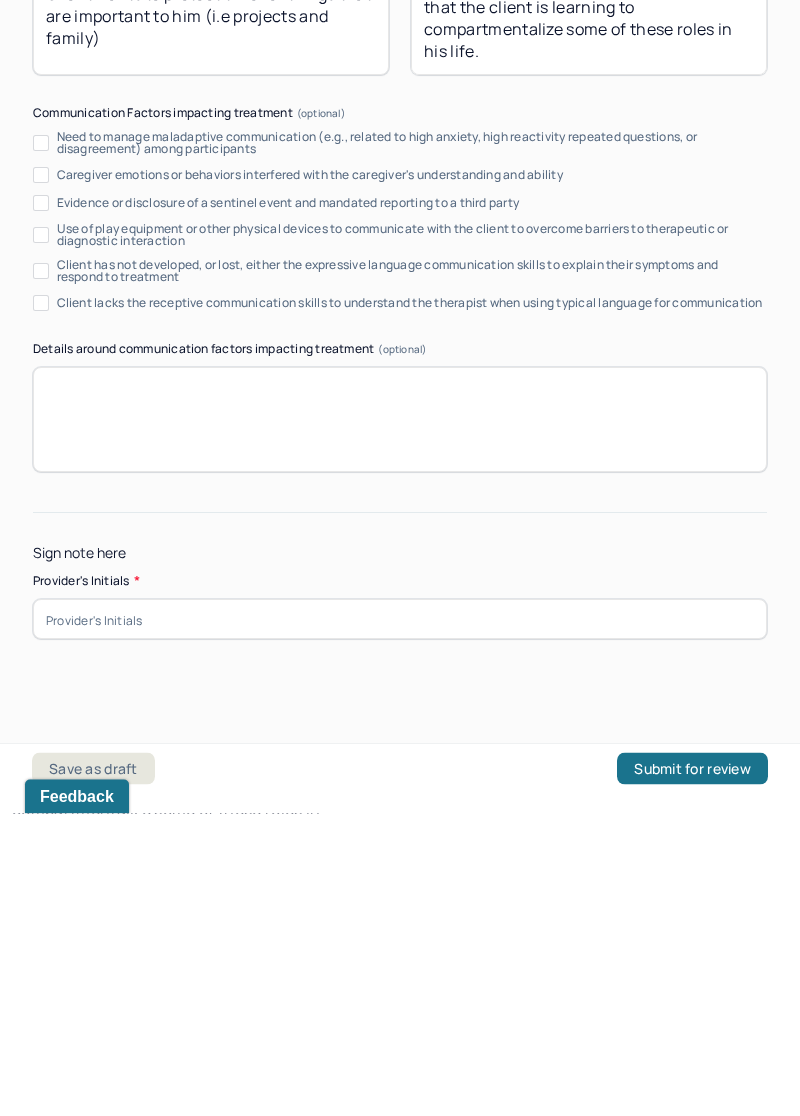 type on "client needs assistance compartmentalizing his feelings from his job as often he will mis up the two emotions." 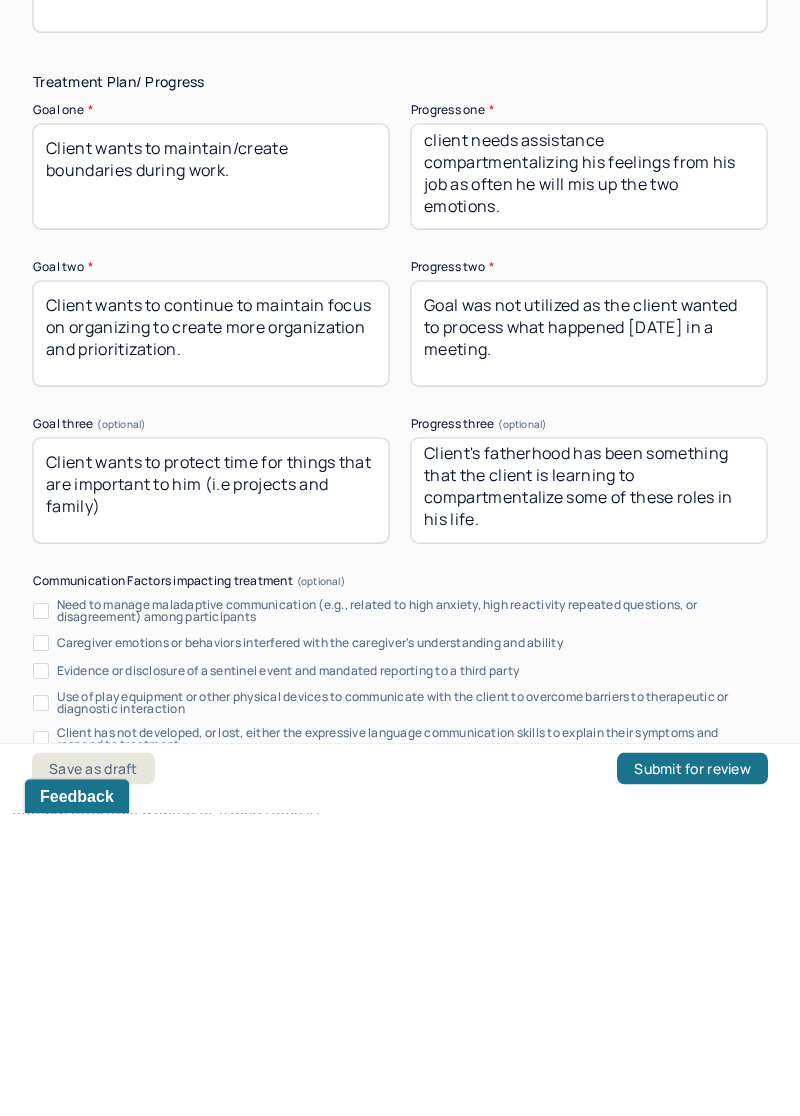 scroll, scrollTop: 3954, scrollLeft: 0, axis: vertical 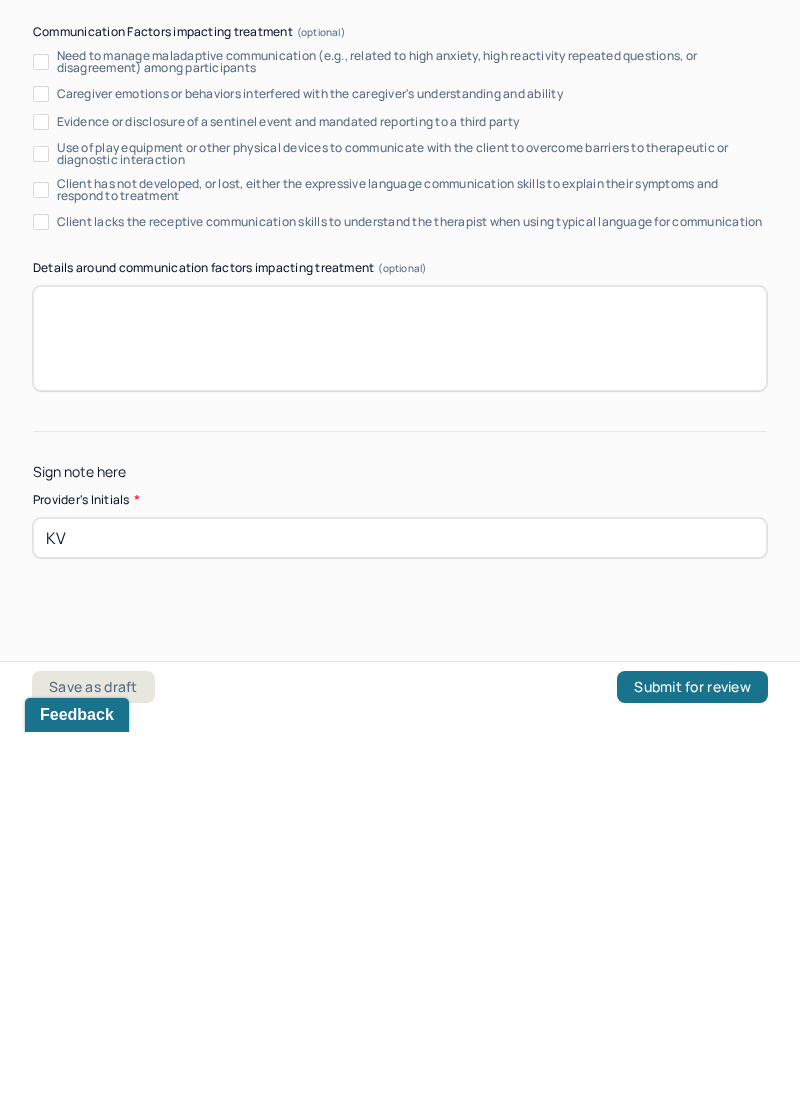 type on "KV" 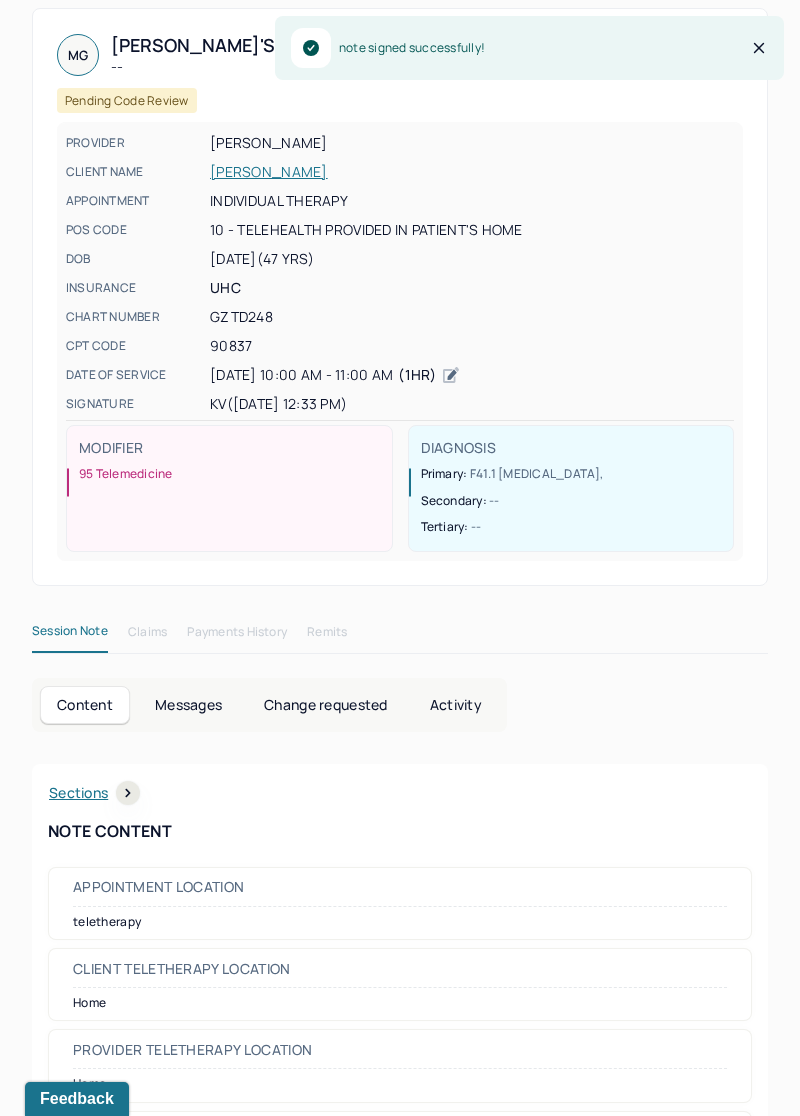 scroll, scrollTop: 0, scrollLeft: 0, axis: both 